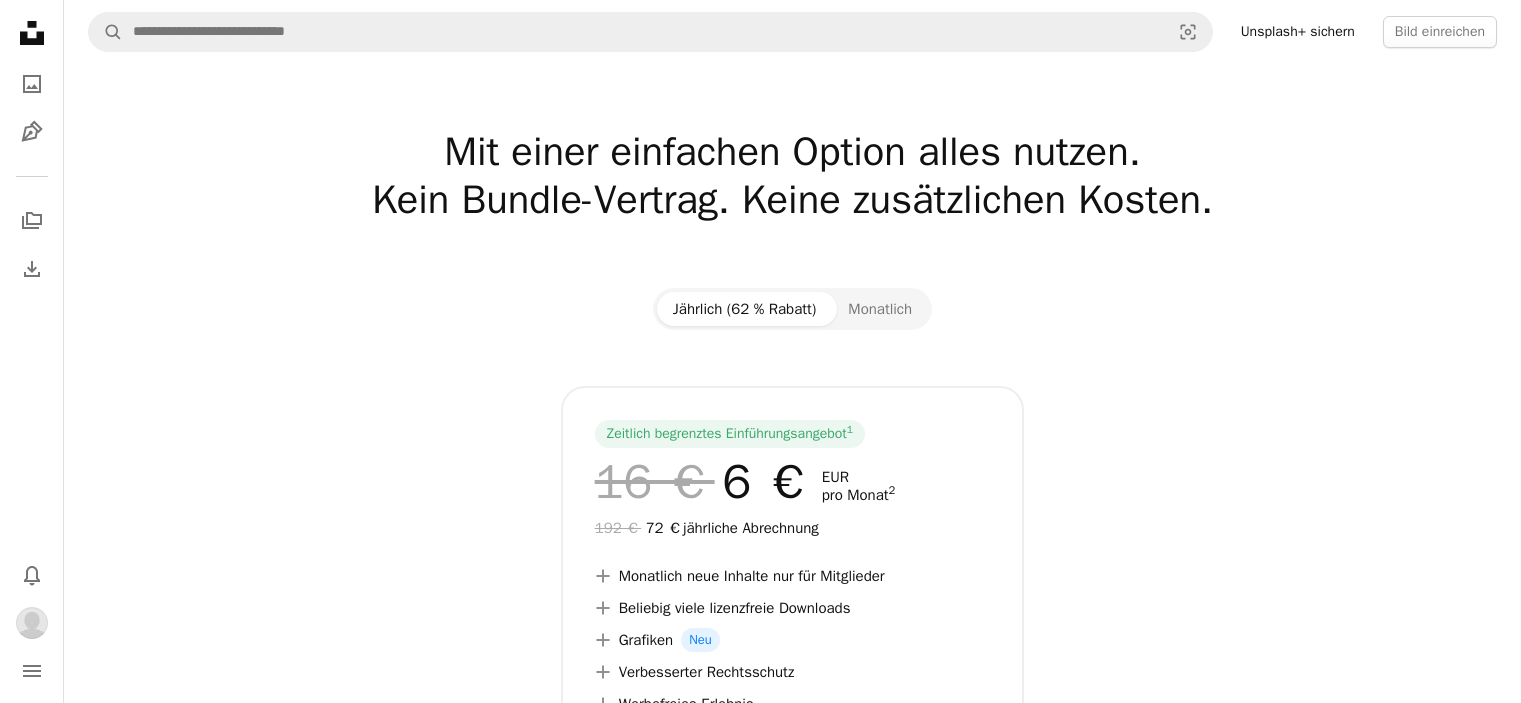 scroll, scrollTop: 0, scrollLeft: 0, axis: both 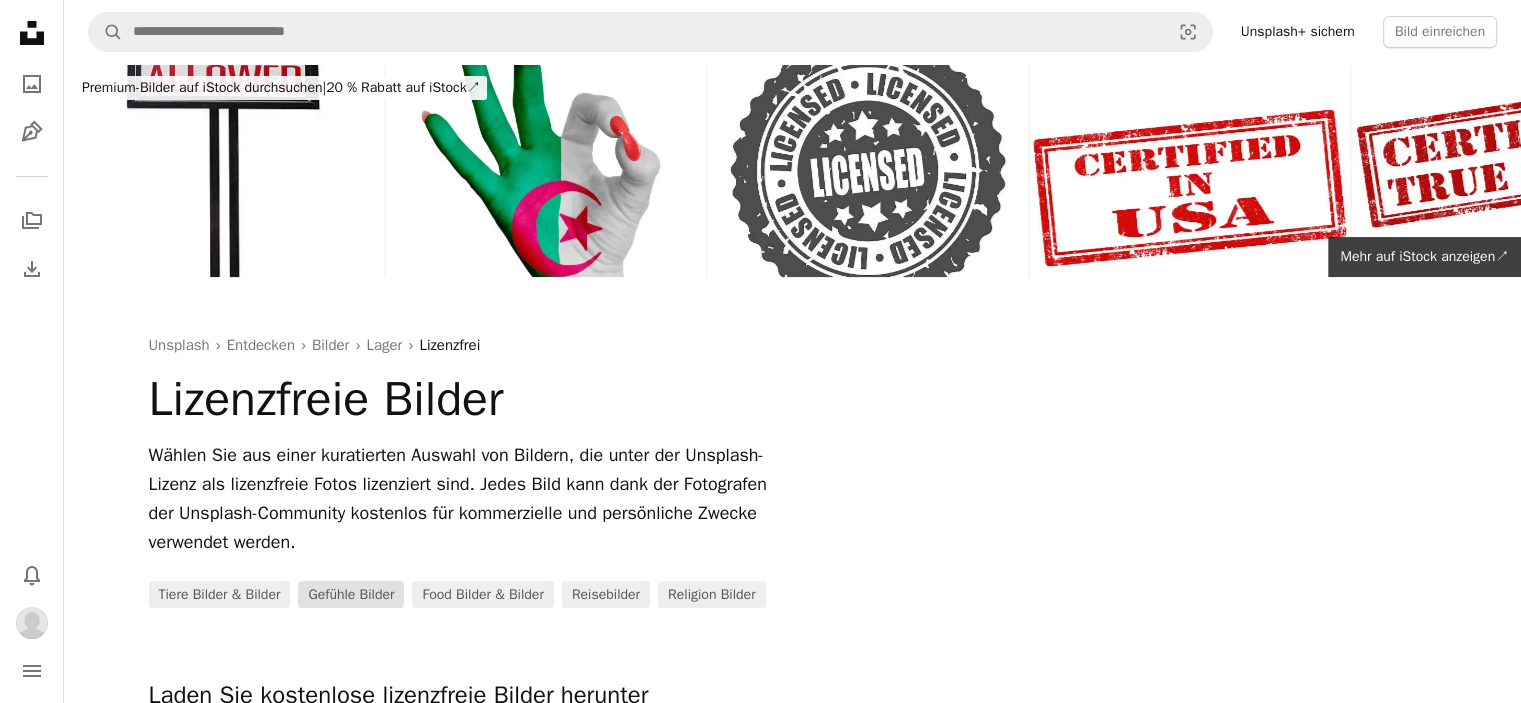 click on "Gefühle Bilder" at bounding box center (351, 595) 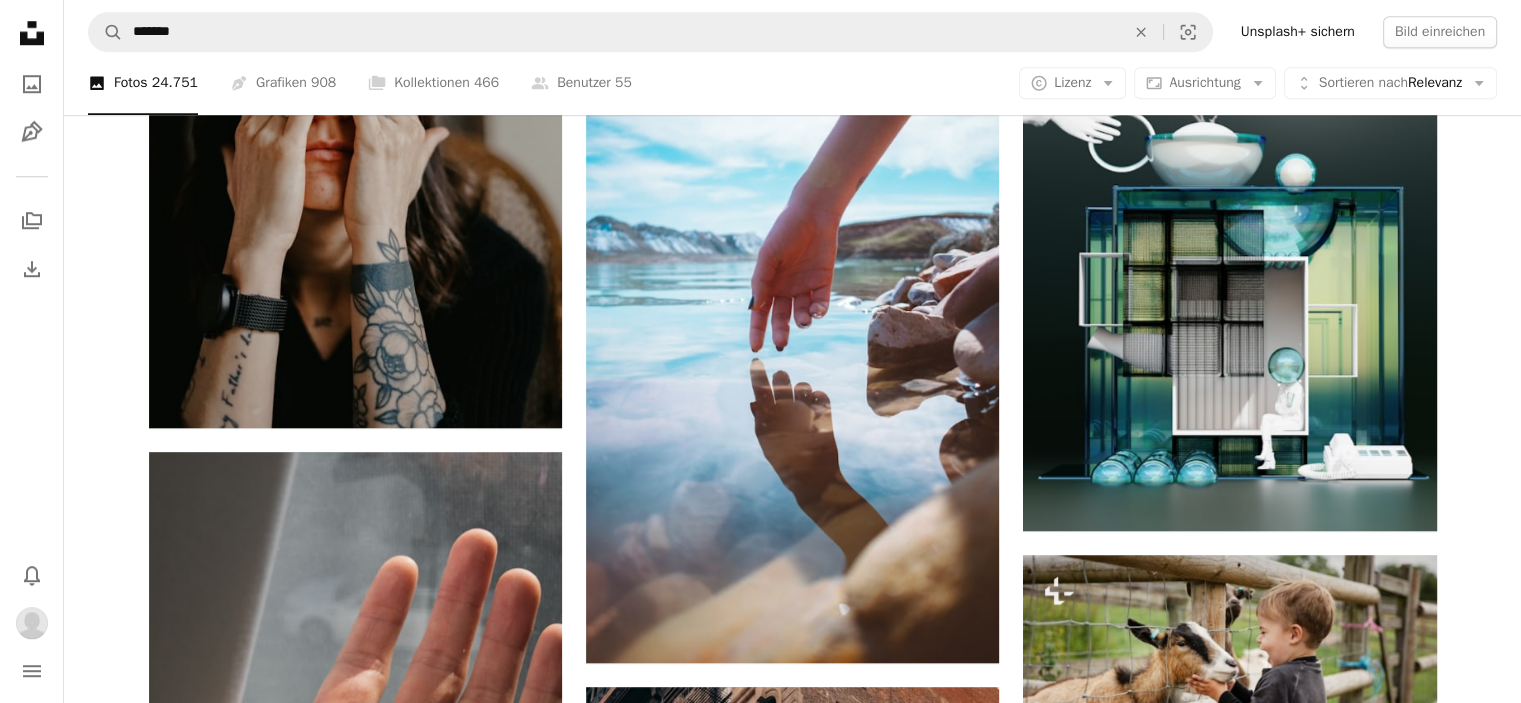 scroll, scrollTop: 1771, scrollLeft: 0, axis: vertical 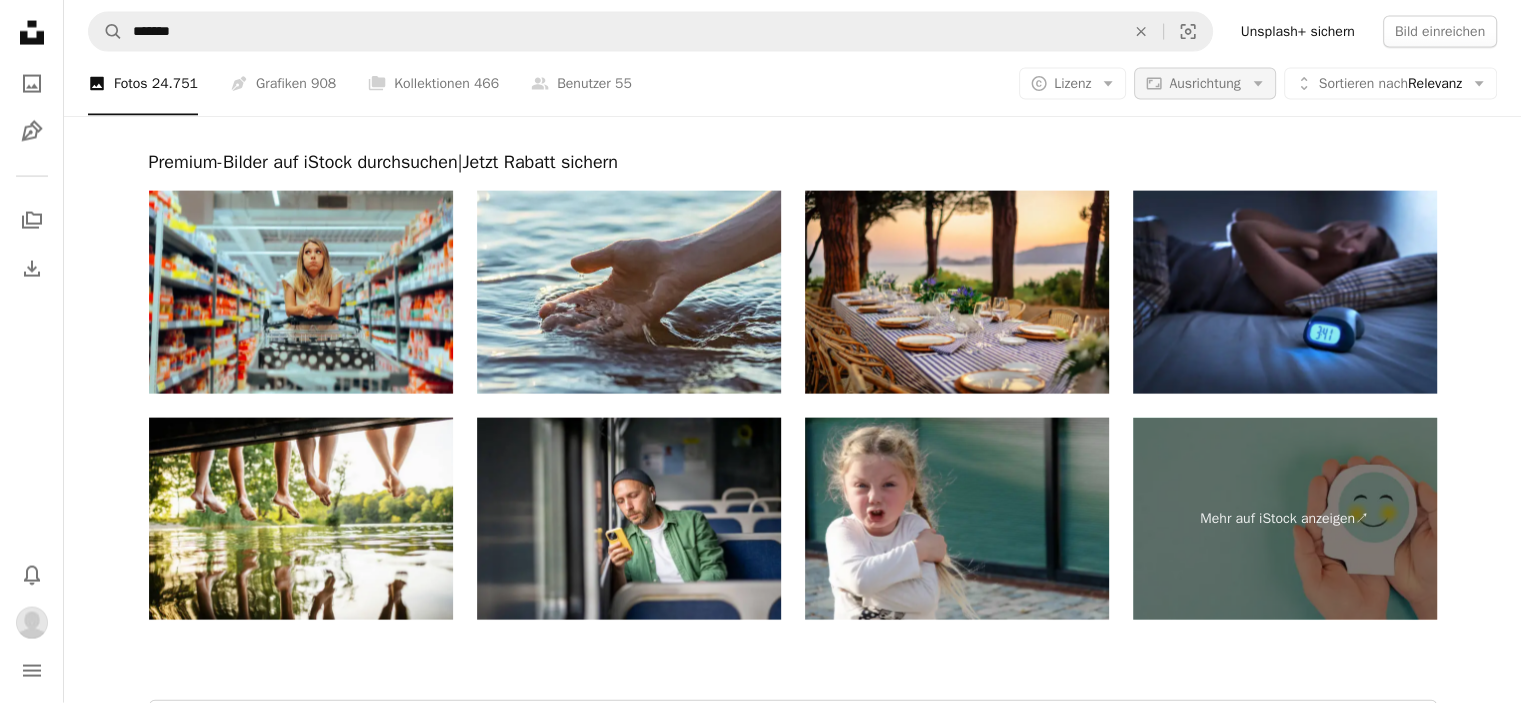 drag, startPoint x: 1239, startPoint y: 516, endPoint x: 1248, endPoint y: 81, distance: 435.09308 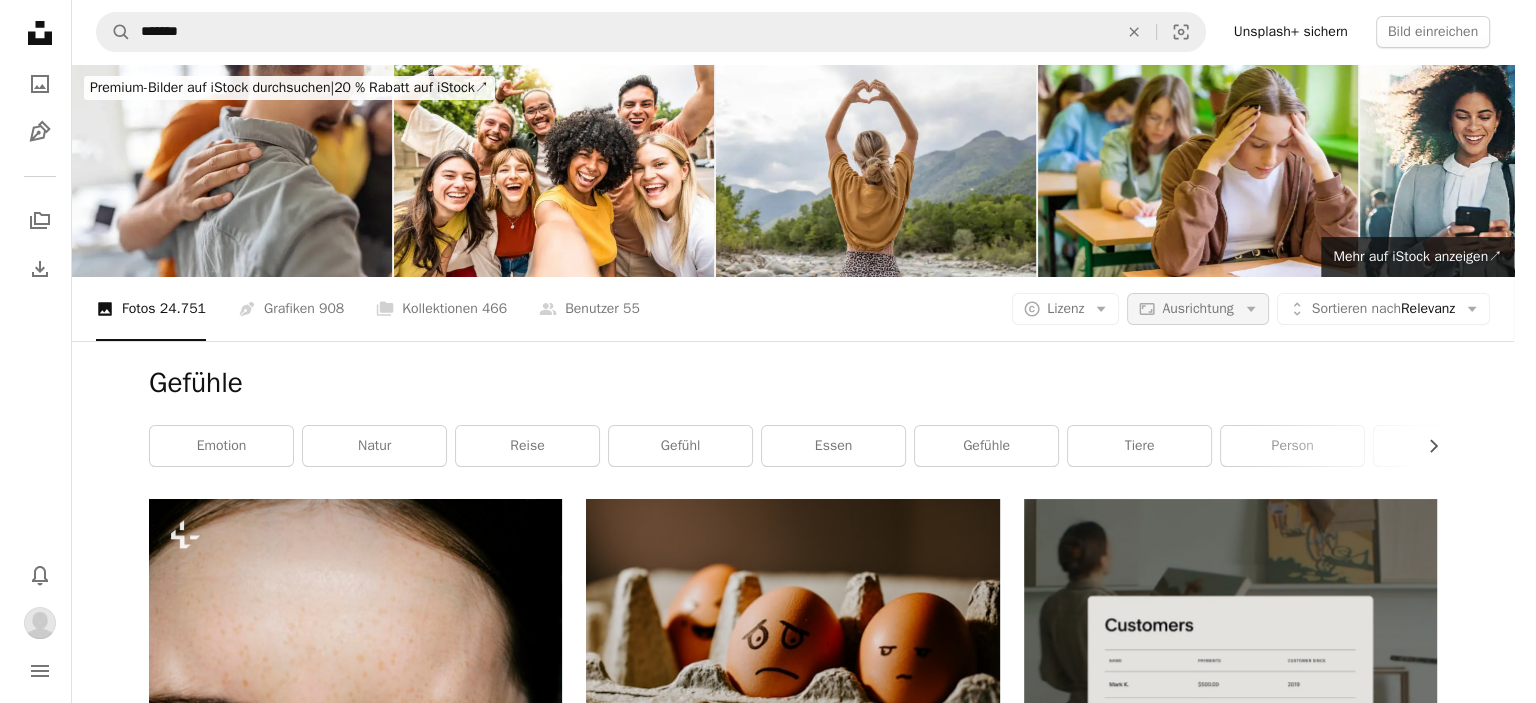 scroll, scrollTop: 0, scrollLeft: 0, axis: both 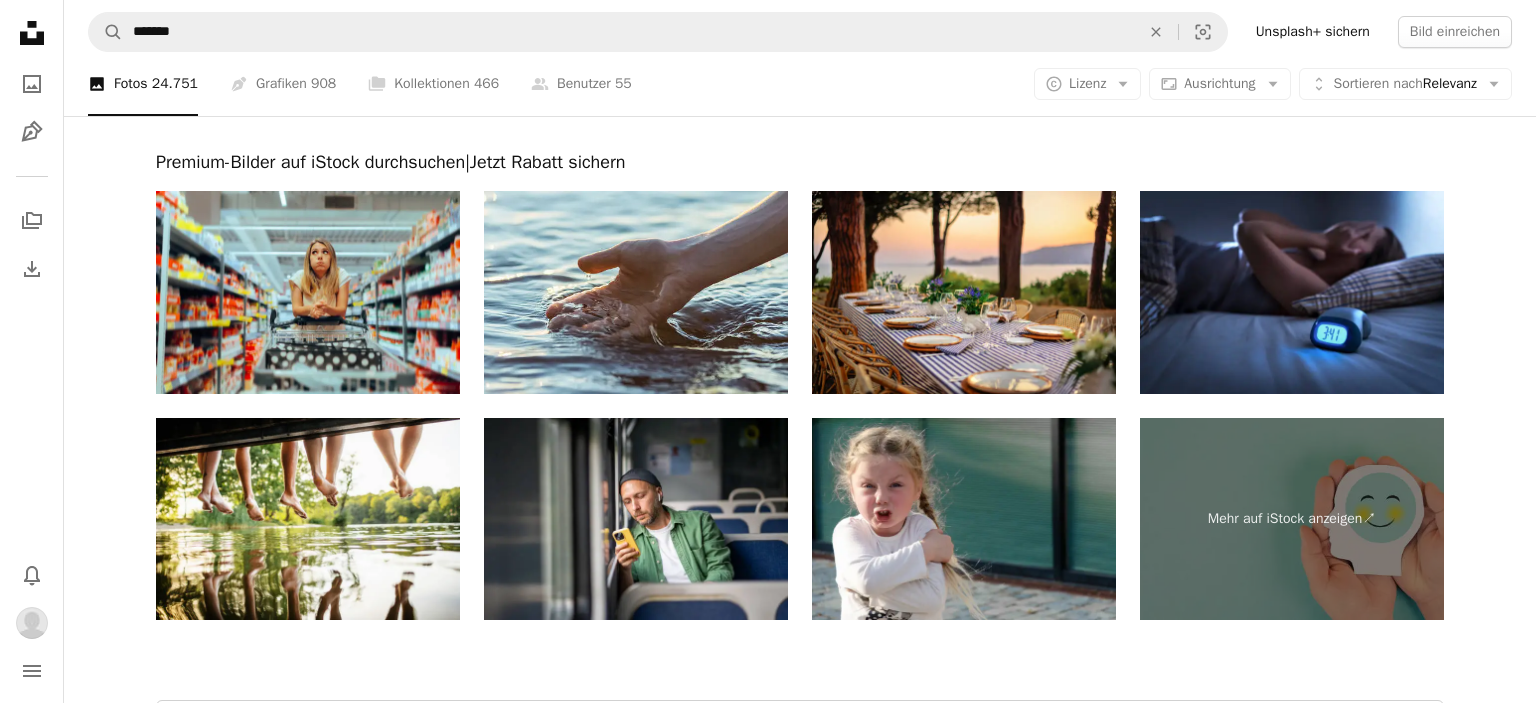 click on "Unsplash logo Unsplash-Startseite A photo Pen Tool A stack of folders Download Bell navigation menu A magnifying glass ******* An X shape Visual search Unsplash+ sichern Bild einreichen Premium-Bilder auf iStock durchsuchen  |  20 % Rabatt auf iStock  ↗ Premium-Bilder auf iStock durchsuchen 20 % Rabatt auf iStock  ↗ Mehr anzeigen  ↗ Mehr auf iStock anzeigen  ↗ A photo Fotos   24.751 Pen Tool Grafiken   908 A stack of folders Kollektionen   466 A group of people Benutzer   55 A copyright icon © Lizenz Arrow down Aspect ratio Ausrichtung Arrow down Unfold Sortieren nach  Relevanz Arrow down Filters Filter Gefühle Chevron right Emotion Natur reise Gefühl Essen Gefühle Tiere Person Volk Stimmung Ereignisse Mensch Plus sign for Unsplash+ A heart A plus sign Getty Images Für  Unsplash+ A lock   Herunterladen A heart A plus sign BĀBI Arrow pointing down A heart A plus sign Toa Heftiba Für Anfragen verfügbar A checkmark inside of a circle Arrow pointing down A heart A plus sign Joseph Frank Zoe" at bounding box center (768, -1660) 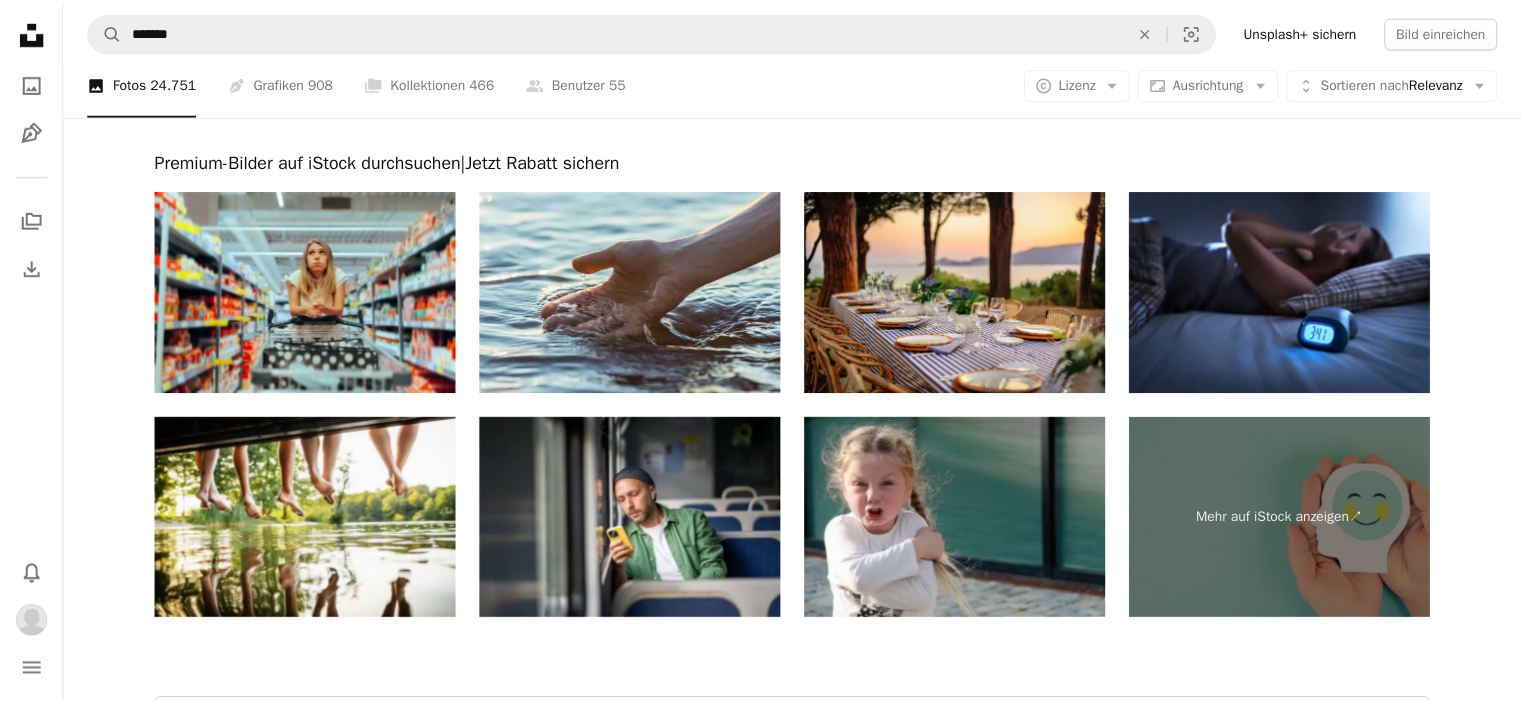scroll, scrollTop: 4315, scrollLeft: 0, axis: vertical 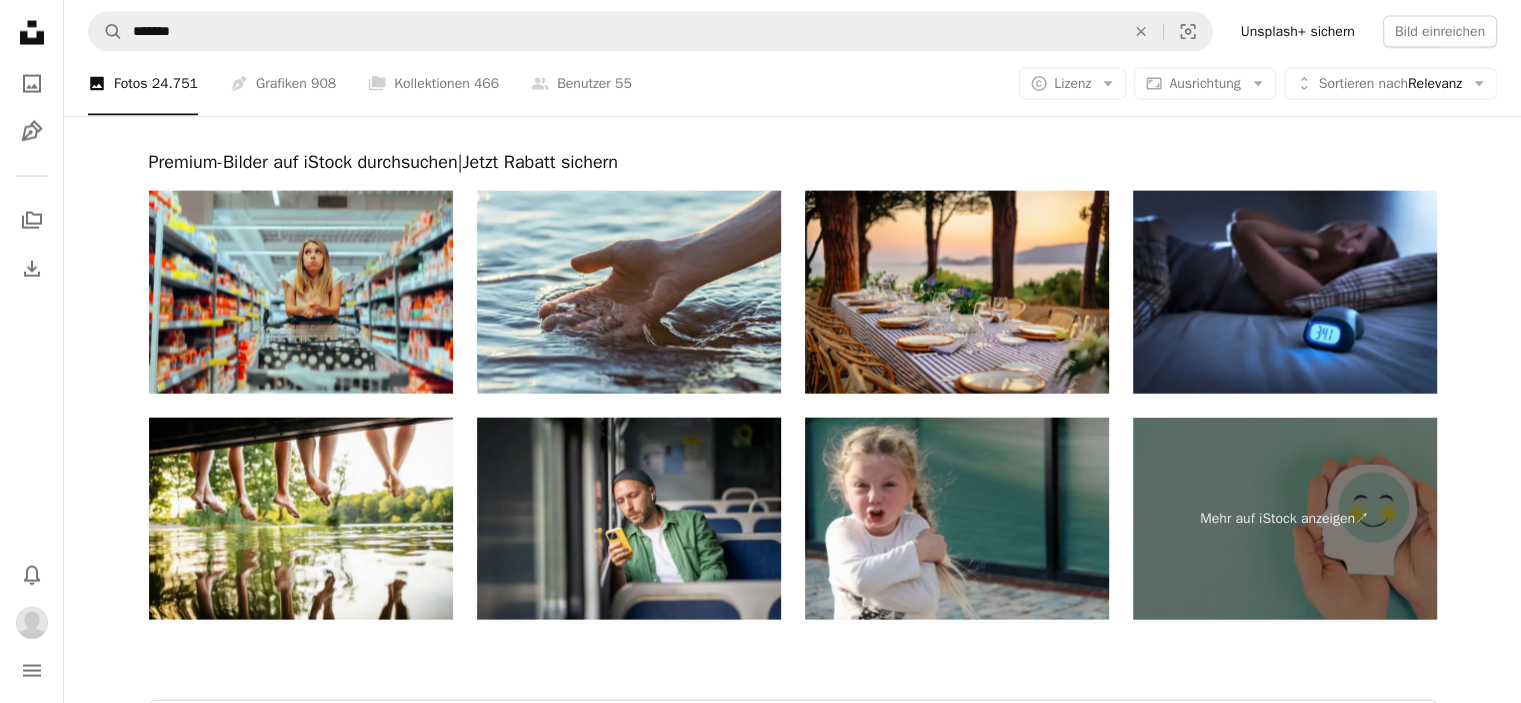 click on "Arrow down" 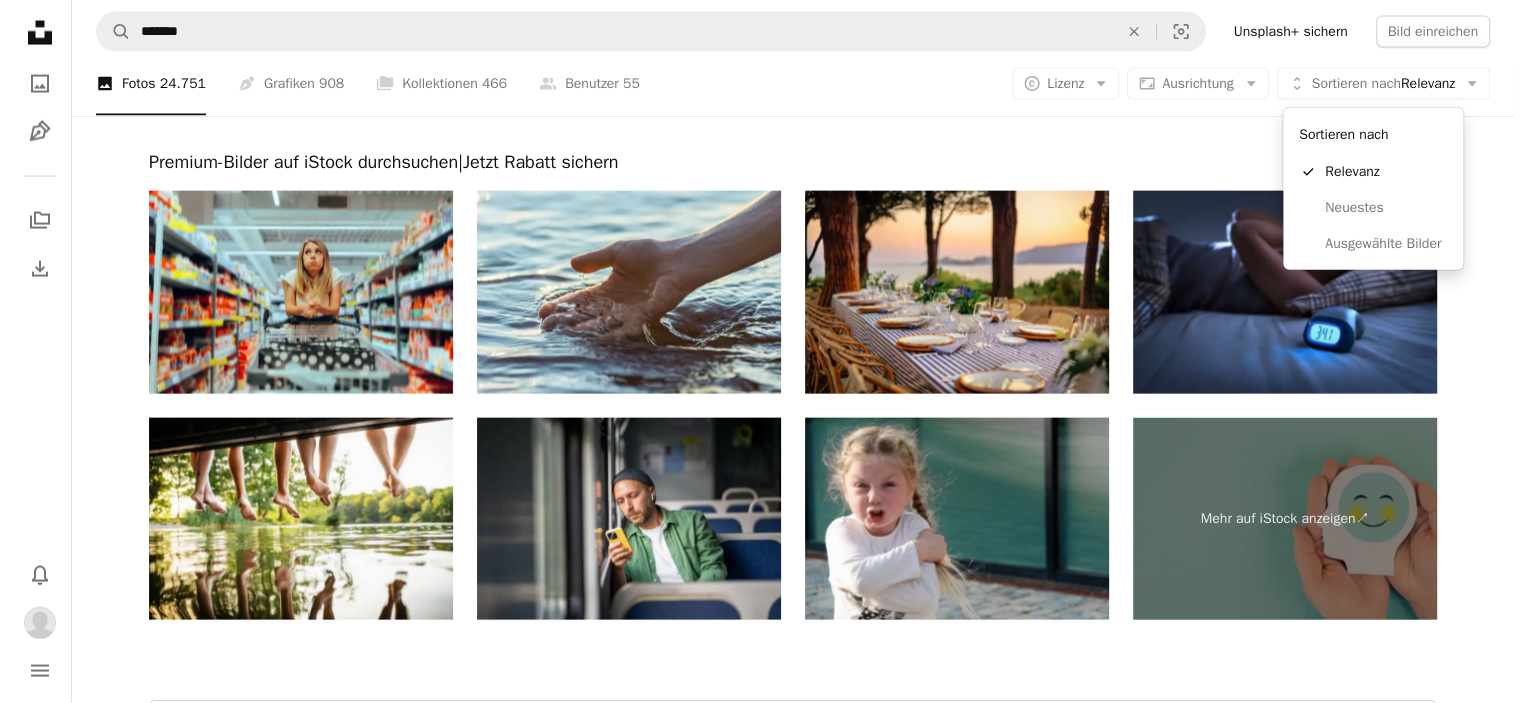 scroll, scrollTop: 0, scrollLeft: 0, axis: both 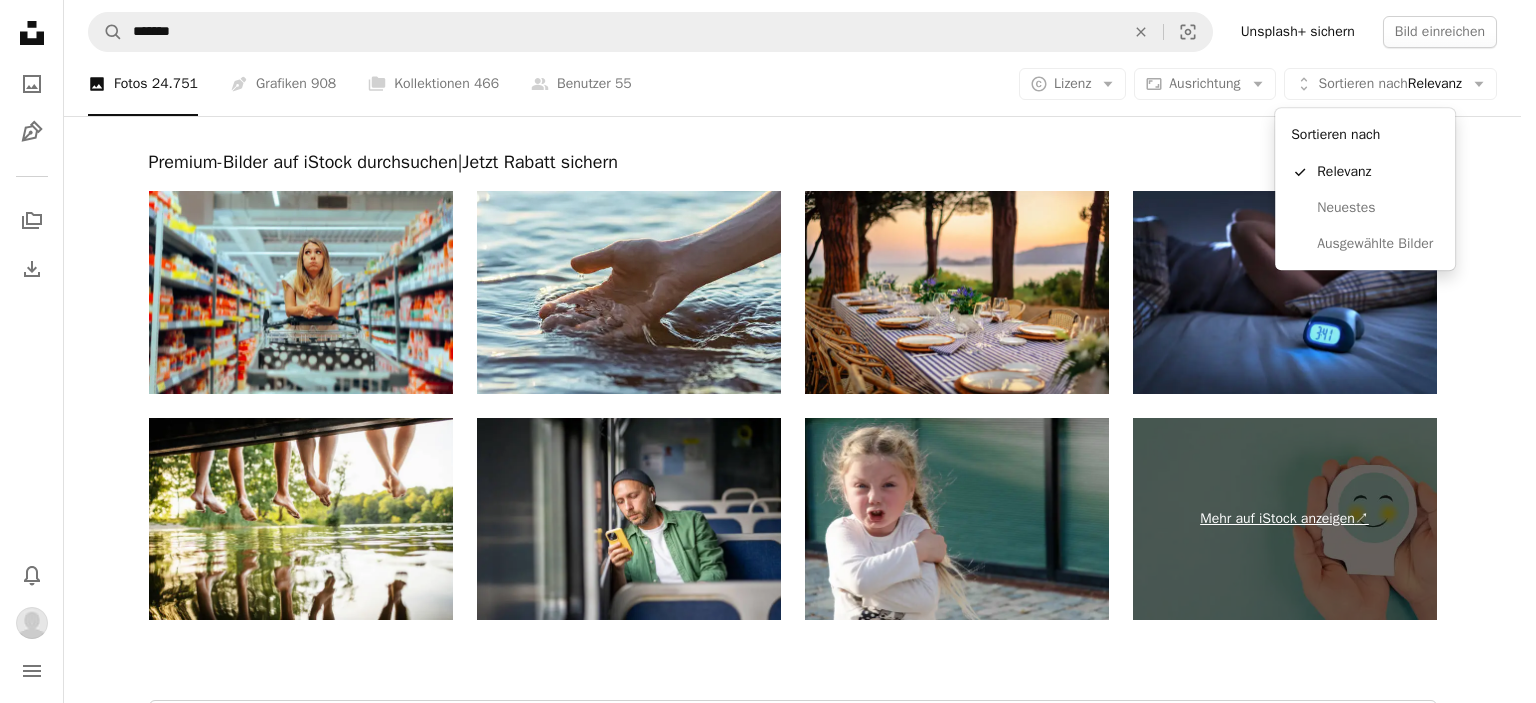 click on "Unsplash logo Unsplash-Startseite A photo Pen Tool A stack of folders Download Bell navigation menu A magnifying glass ******* An X shape Visual search Unsplash+ sichern Bild einreichen Premium-Bilder auf iStock durchsuchen  |  20 % Rabatt auf iStock  ↗ Premium-Bilder auf iStock durchsuchen 20 % Rabatt auf iStock  ↗ Mehr anzeigen  ↗ Mehr auf iStock anzeigen  ↗ A photo Fotos   24.751 Pen Tool Grafiken   908 A stack of folders Kollektionen   466 A group of people Benutzer   55 A copyright icon © Lizenz Arrow down Aspect ratio Ausrichtung Arrow down Unfold Sortieren nach  Relevanz Arrow down Filters Filter Gefühle Chevron right Emotion Natur reise Gefühl Essen Gefühle Tiere Person Volk Stimmung Ereignisse Mensch Plus sign for Unsplash+ A heart A plus sign Getty Images Für  Unsplash+ A lock   Herunterladen A heart A plus sign BĀBI Arrow pointing down A heart A plus sign Toa Heftiba Für Anfragen verfügbar A checkmark inside of a circle Arrow pointing down A heart A plus sign Joseph Frank Zoe" at bounding box center (760, 351) 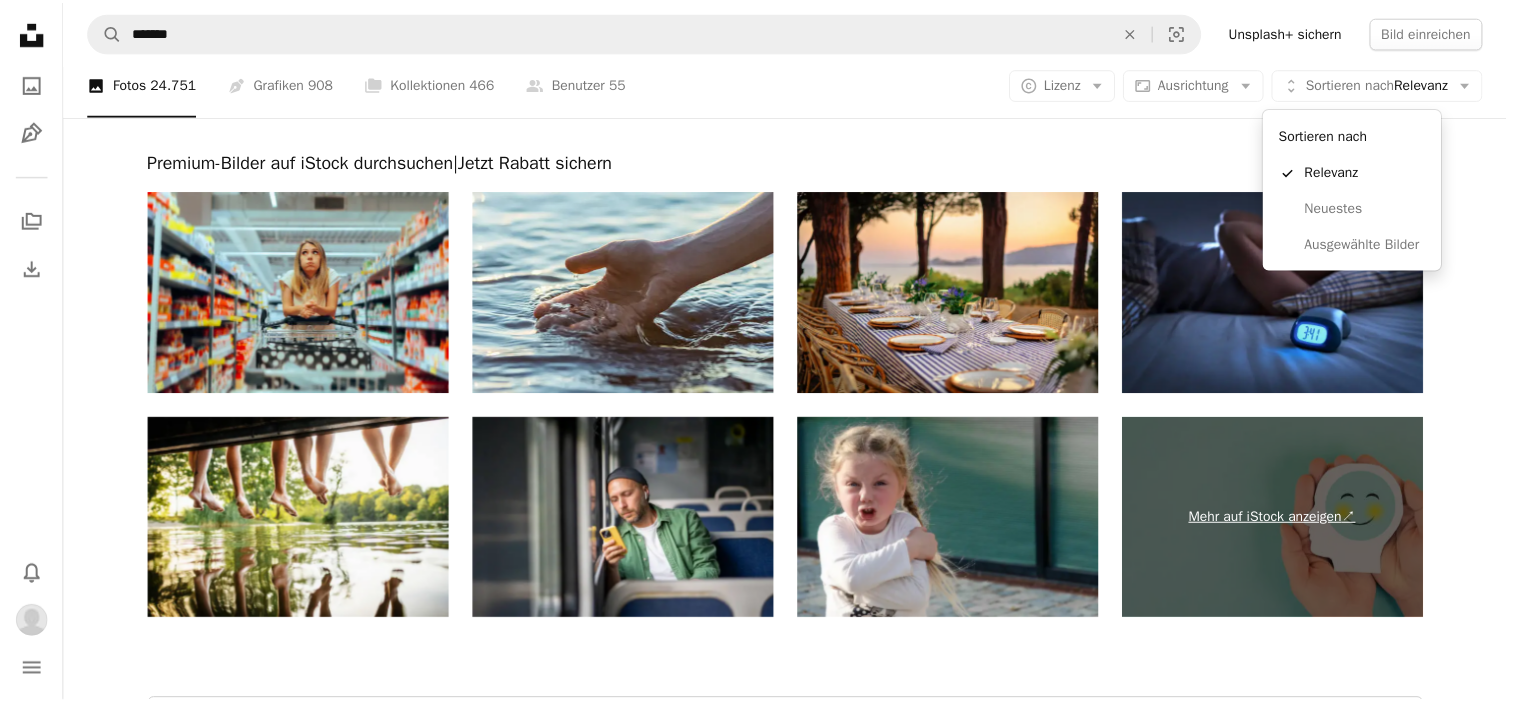 scroll, scrollTop: 4315, scrollLeft: 0, axis: vertical 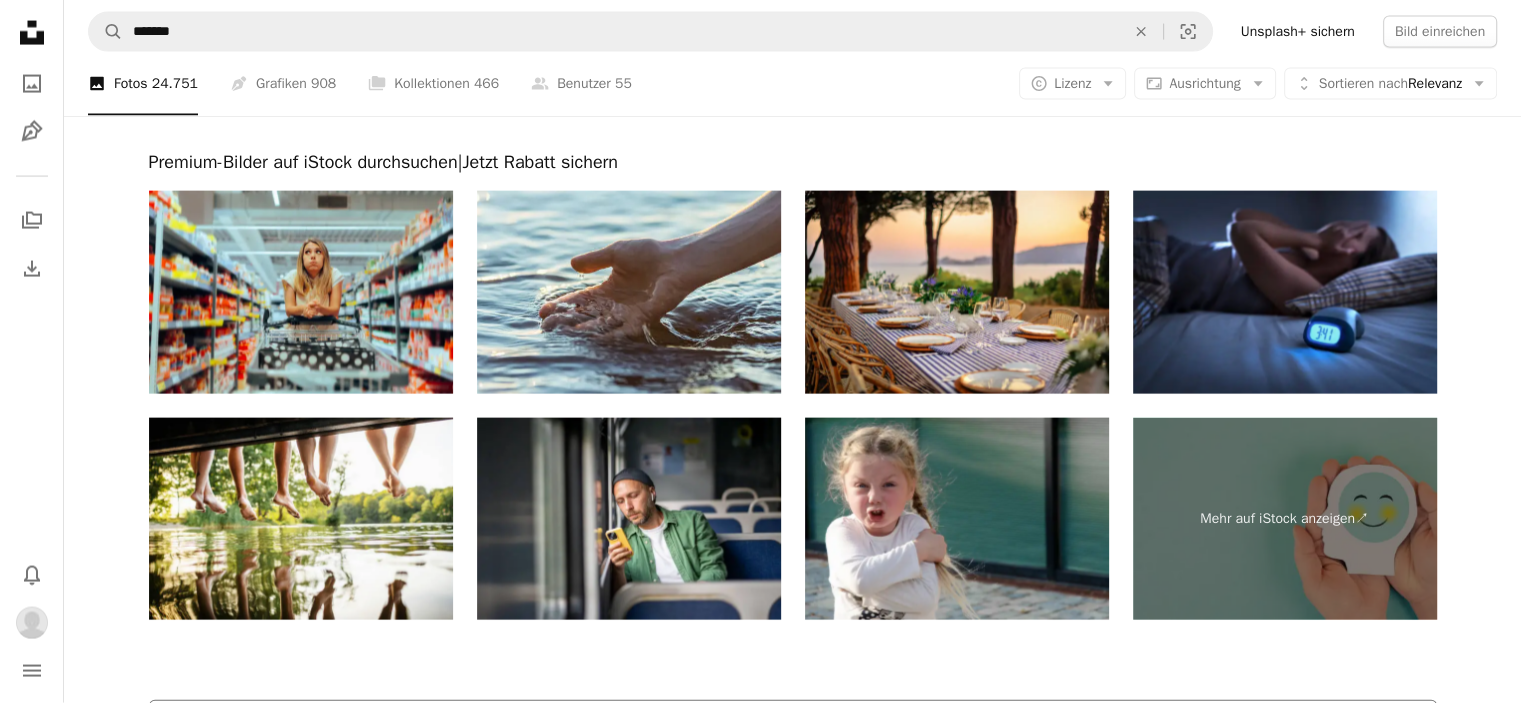 click on "Mehr laden" at bounding box center [793, 732] 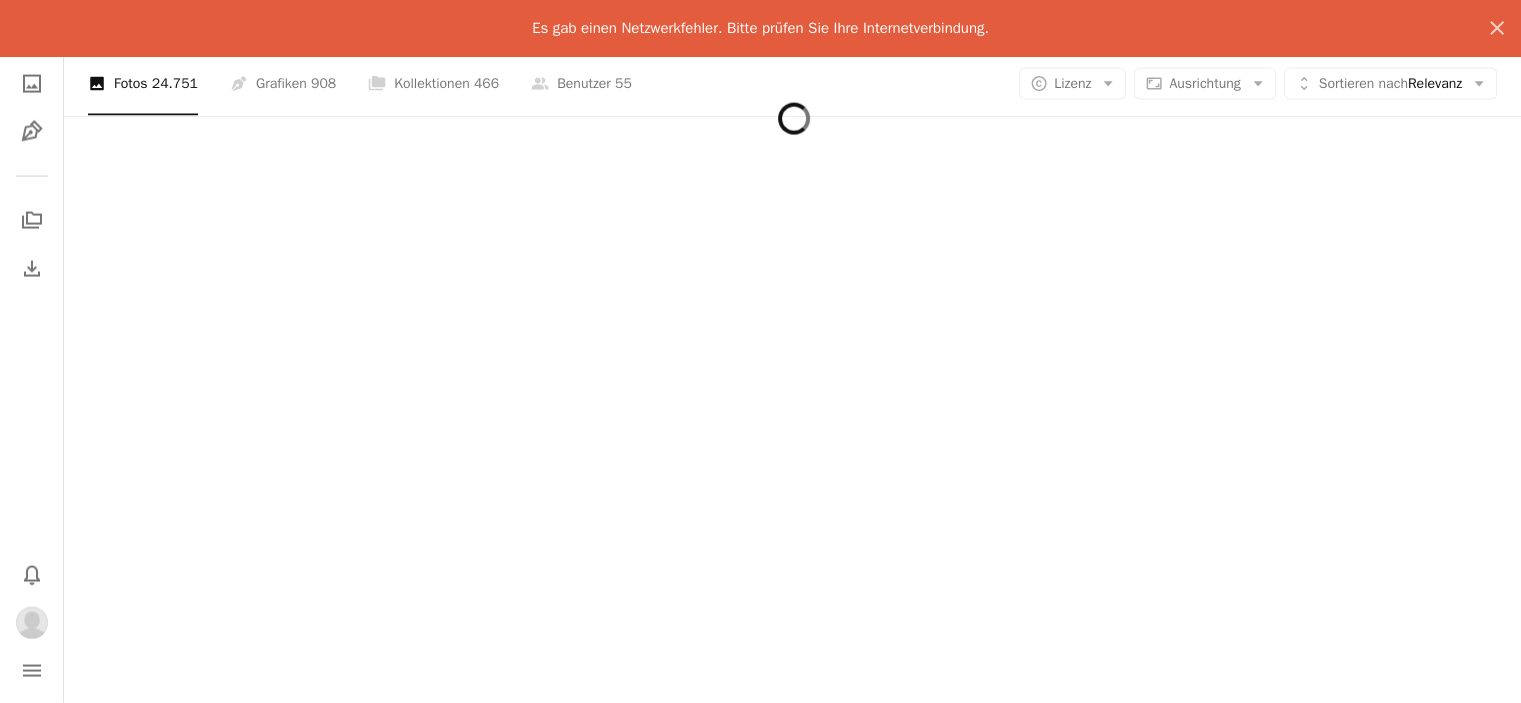 click at bounding box center [792, 506] 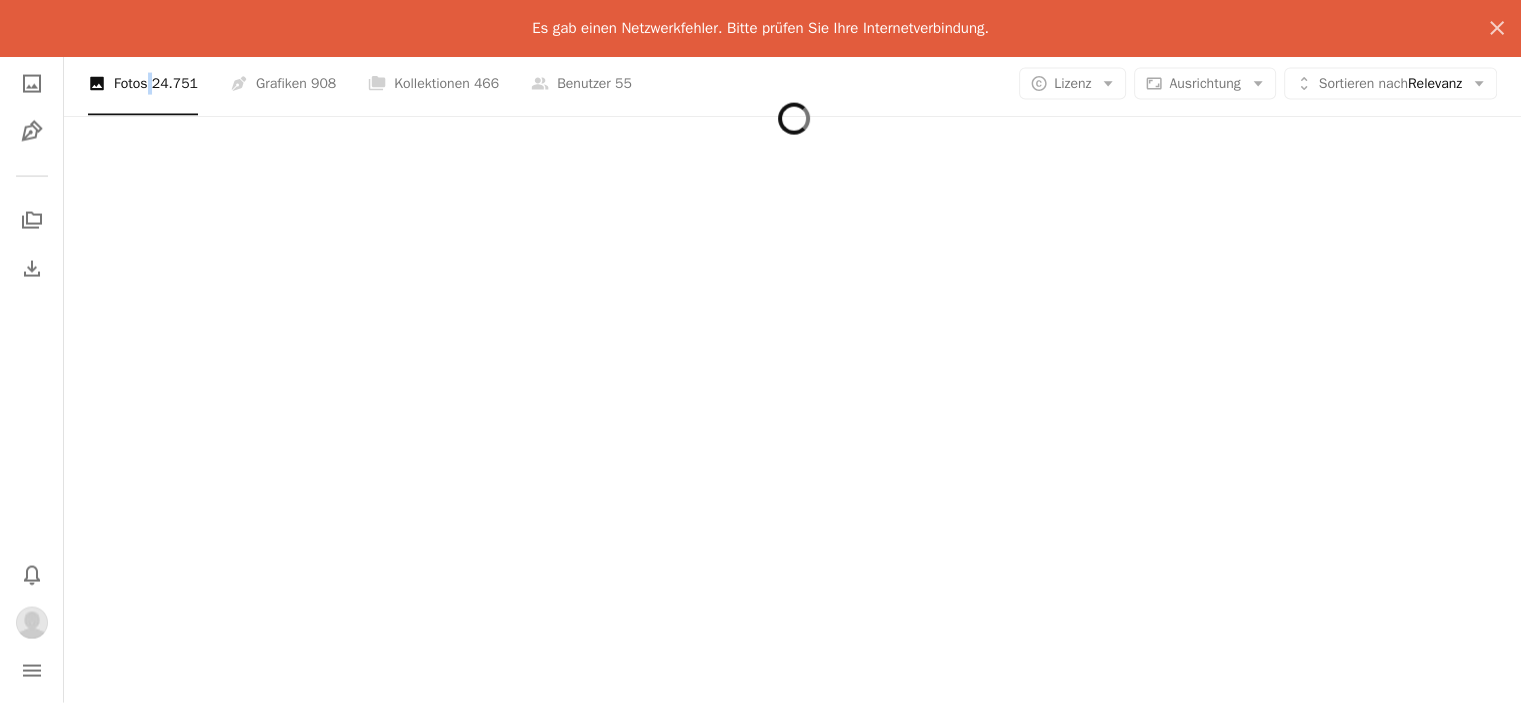 click on "A photo Fotos   24.751" at bounding box center (143, 84) 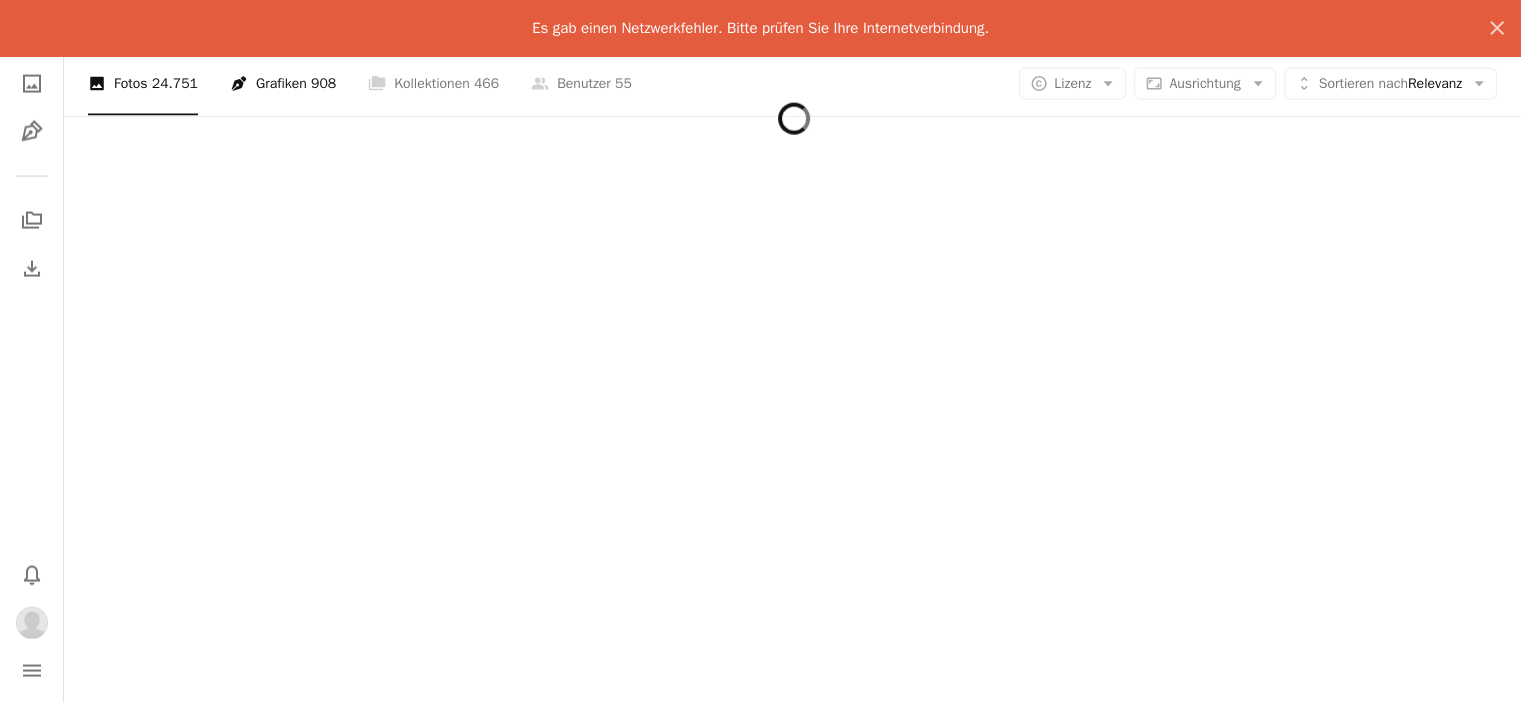 click on "Pen Tool Grafiken   908" at bounding box center [283, 84] 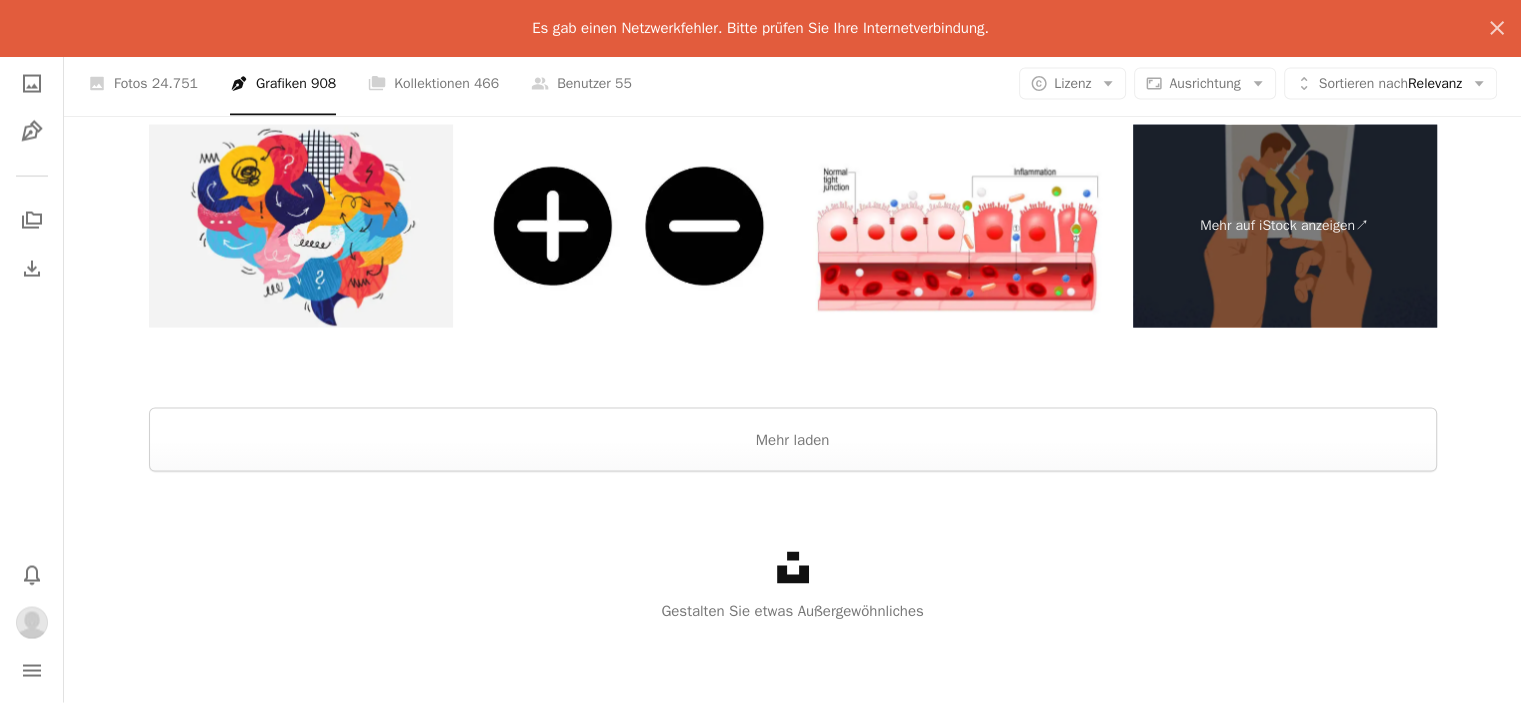 scroll, scrollTop: 4072, scrollLeft: 0, axis: vertical 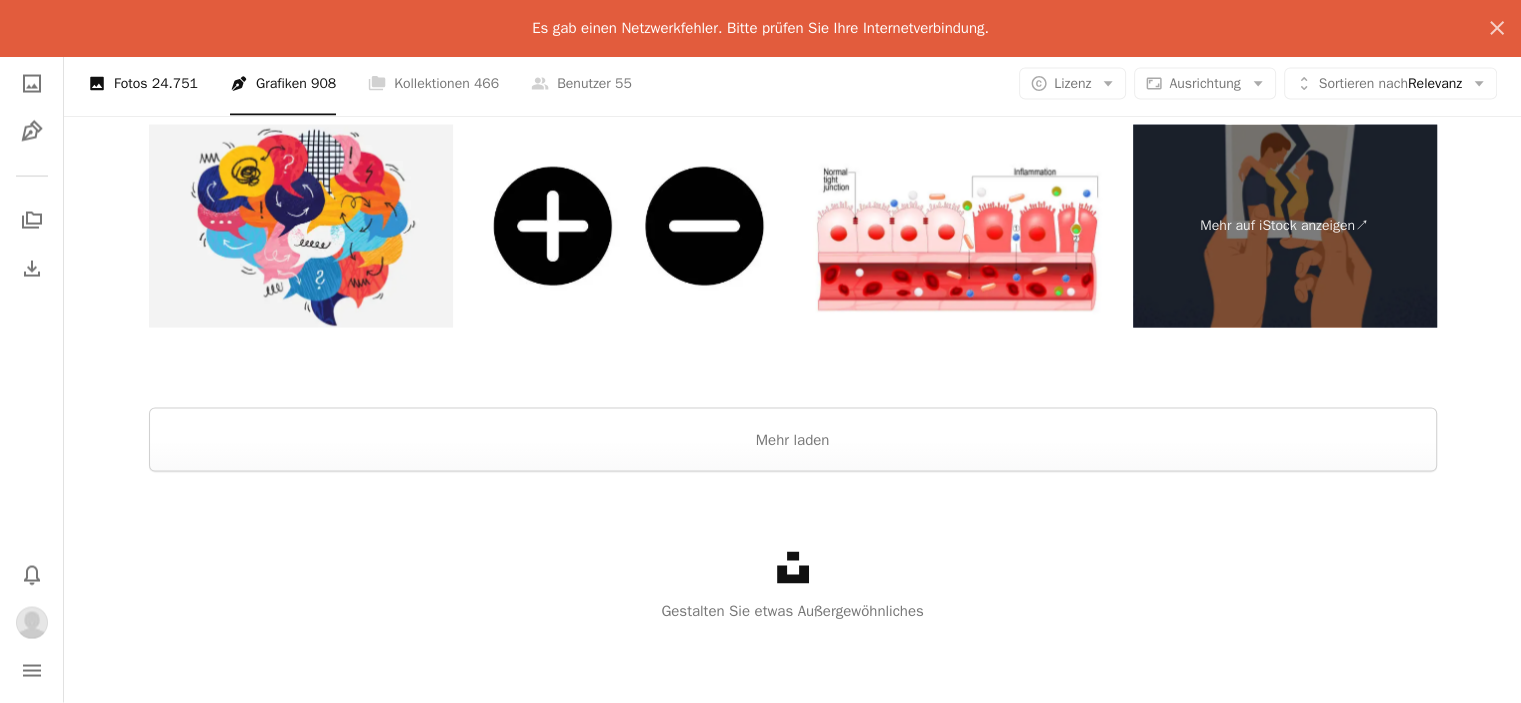 click on "A photo Fotos   24.751" at bounding box center (143, 84) 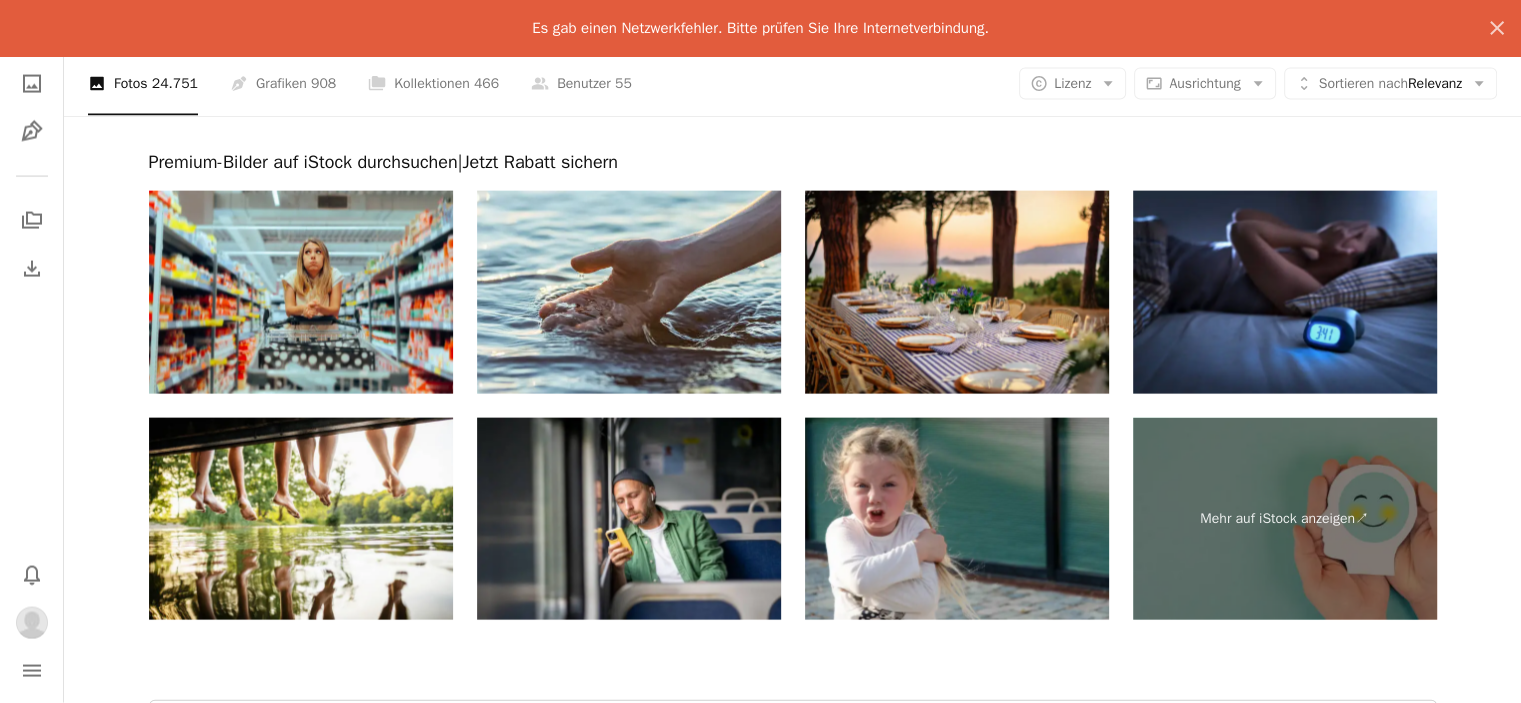 scroll, scrollTop: 0, scrollLeft: 0, axis: both 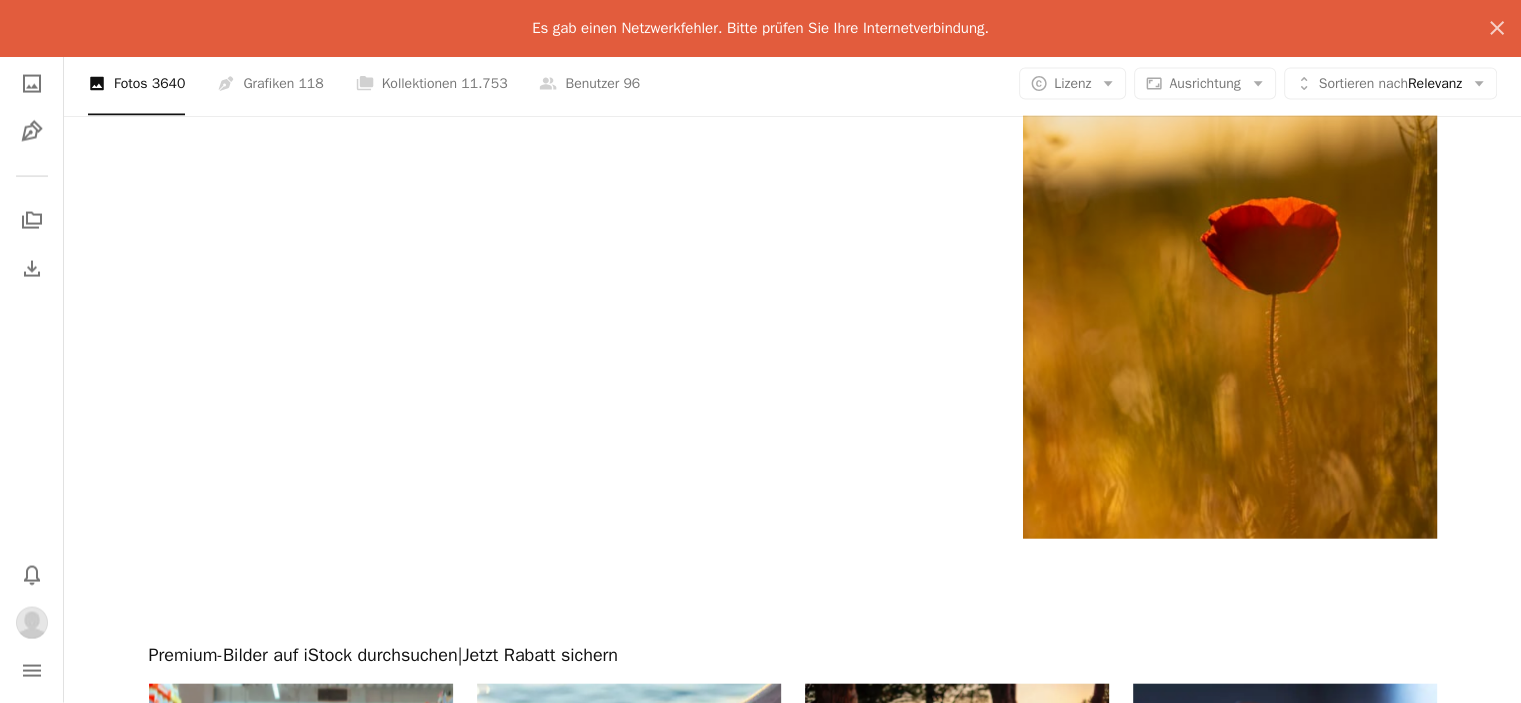 click on "Herz" at bounding box center (1139, -3869) 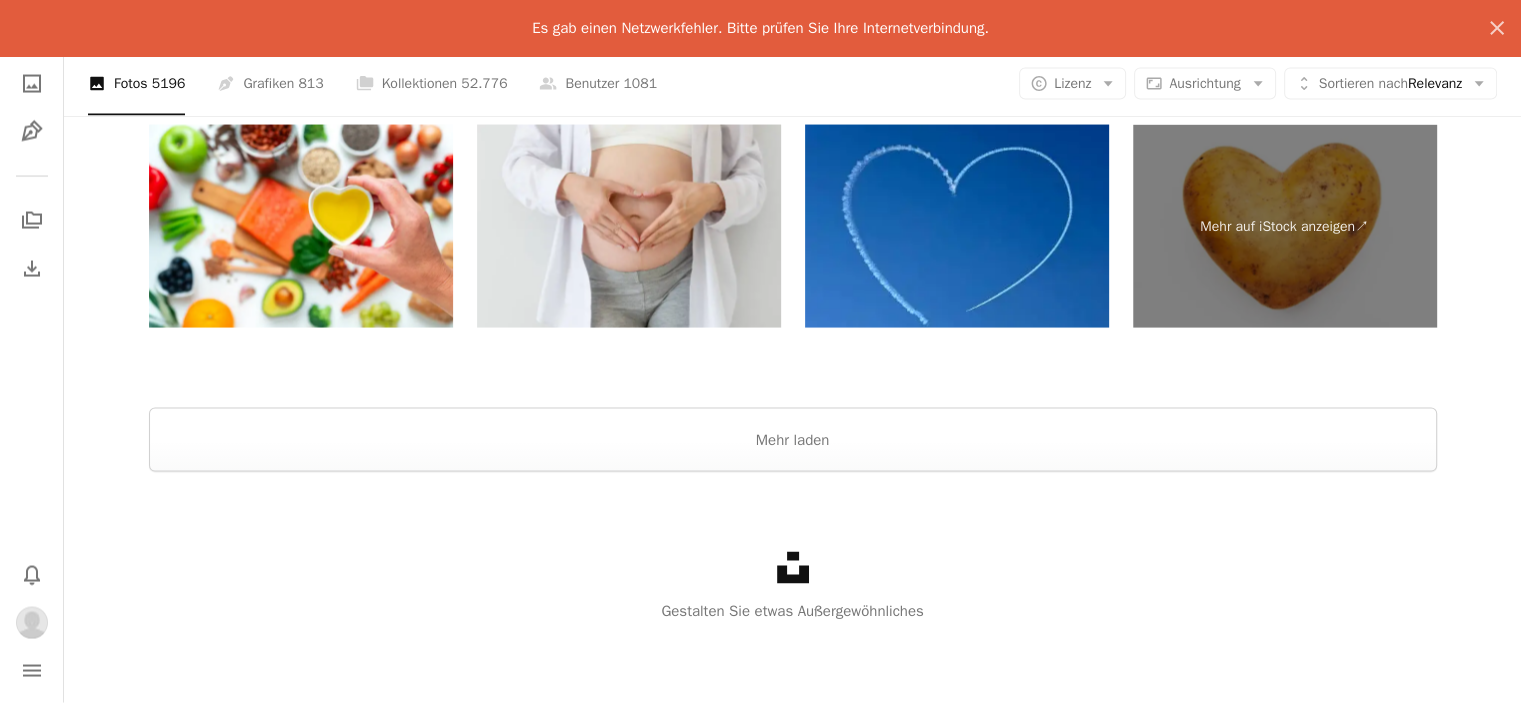 click on "Herz Hände" at bounding box center [1292, -3677] 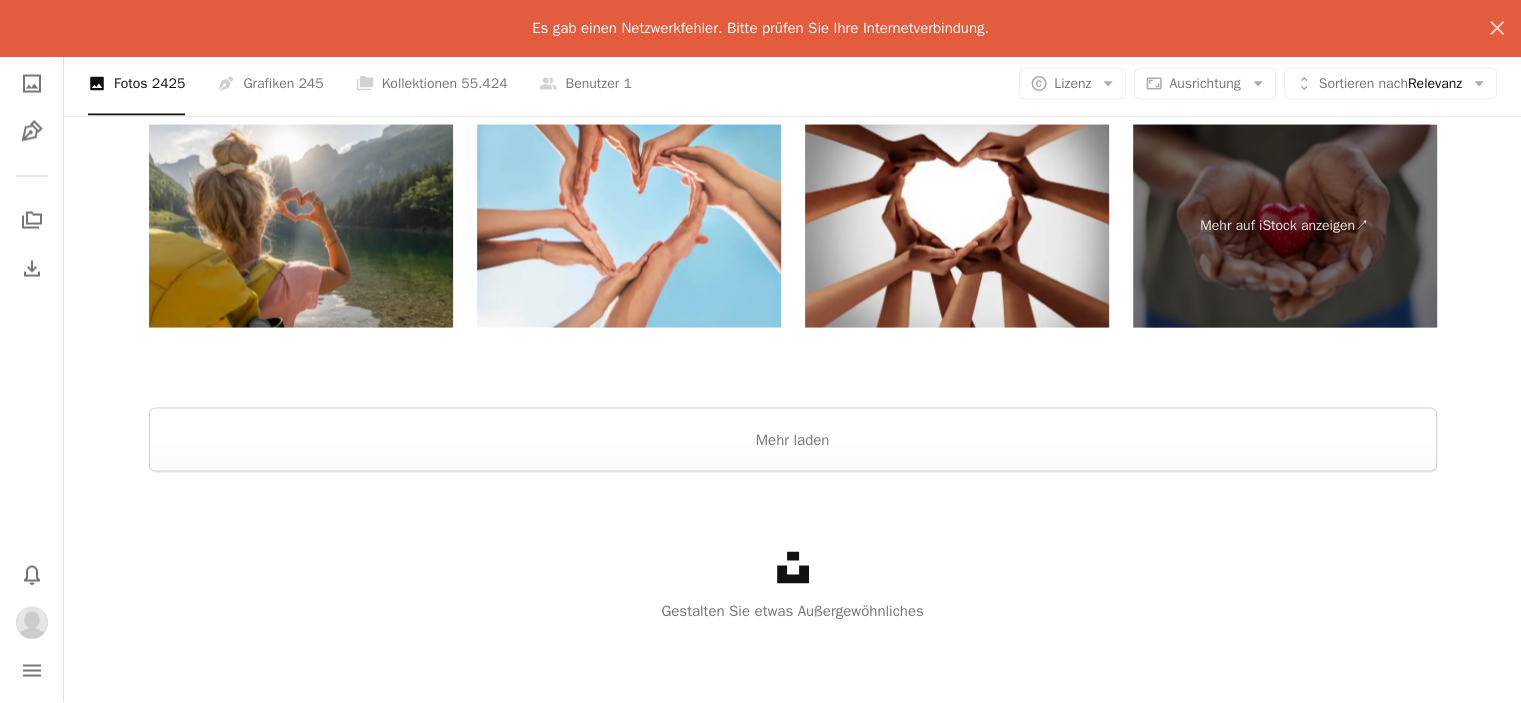 click on "Herz-Hand" at bounding box center [374, -3623] 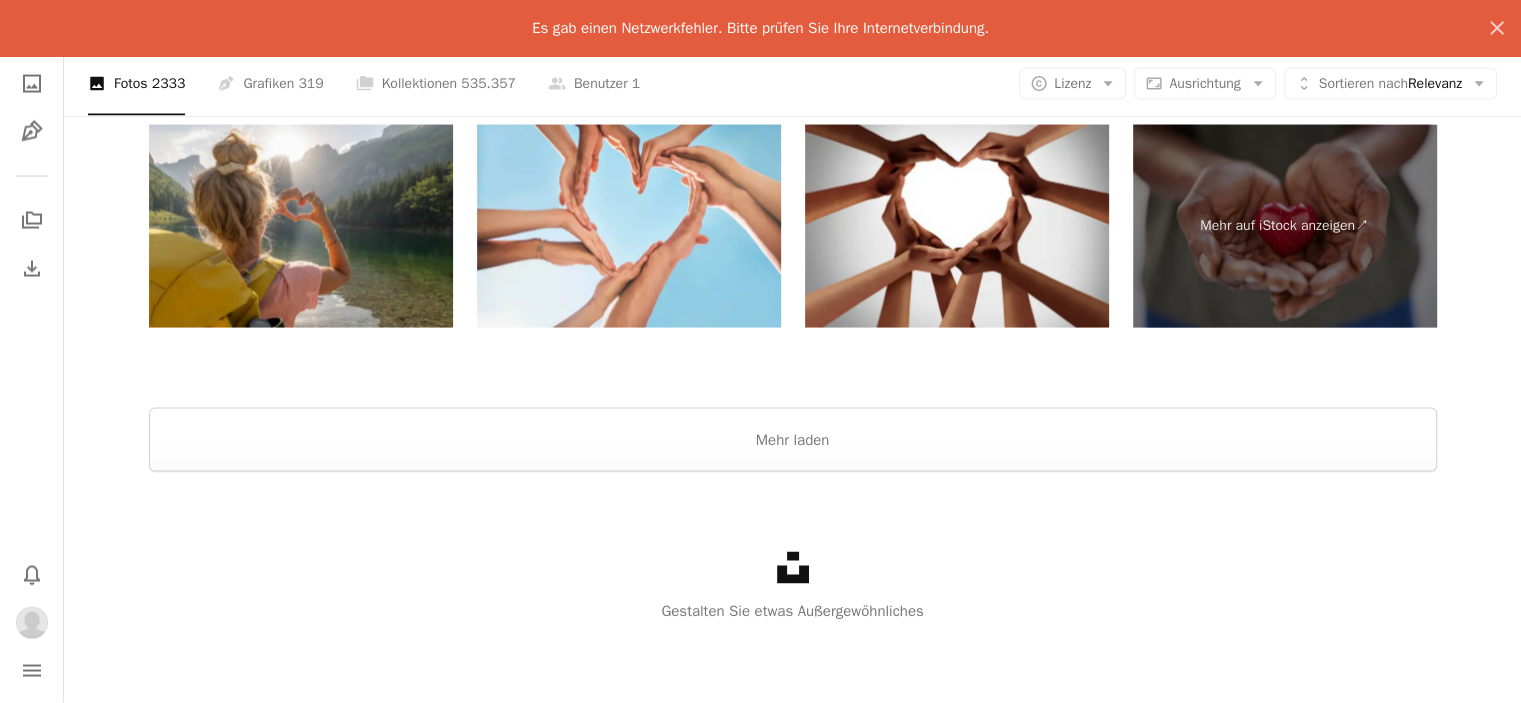 click on "Herz" at bounding box center [221, -3606] 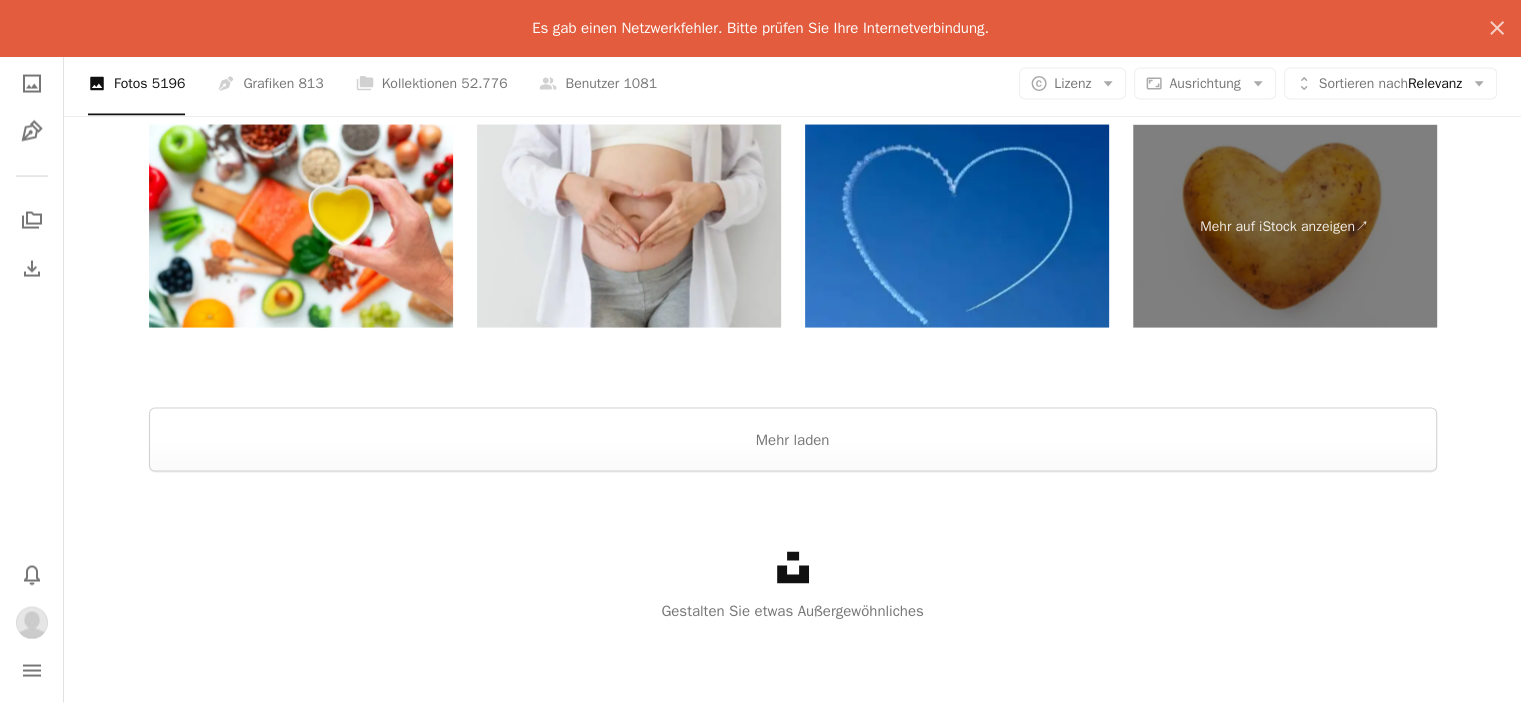 click on "Chevron right" 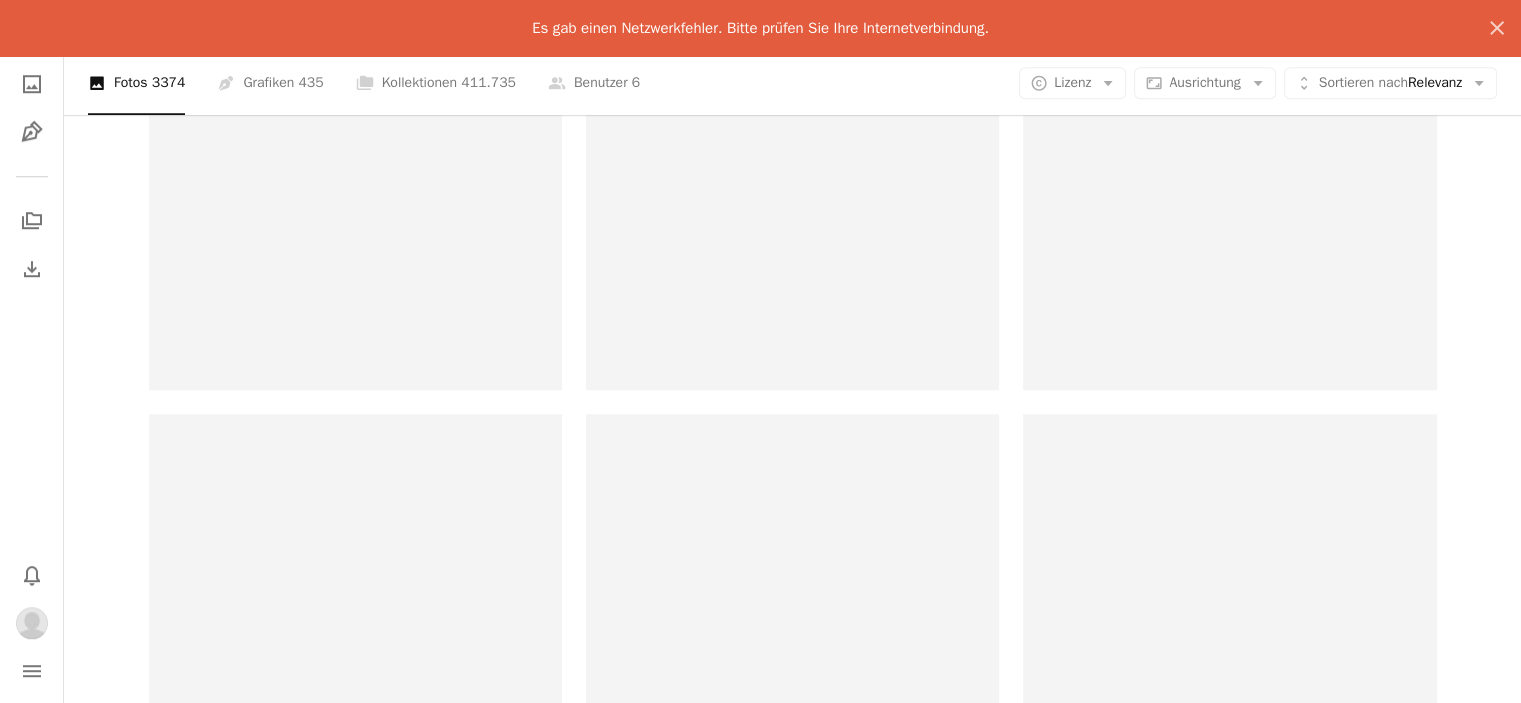 scroll, scrollTop: 0, scrollLeft: 387, axis: horizontal 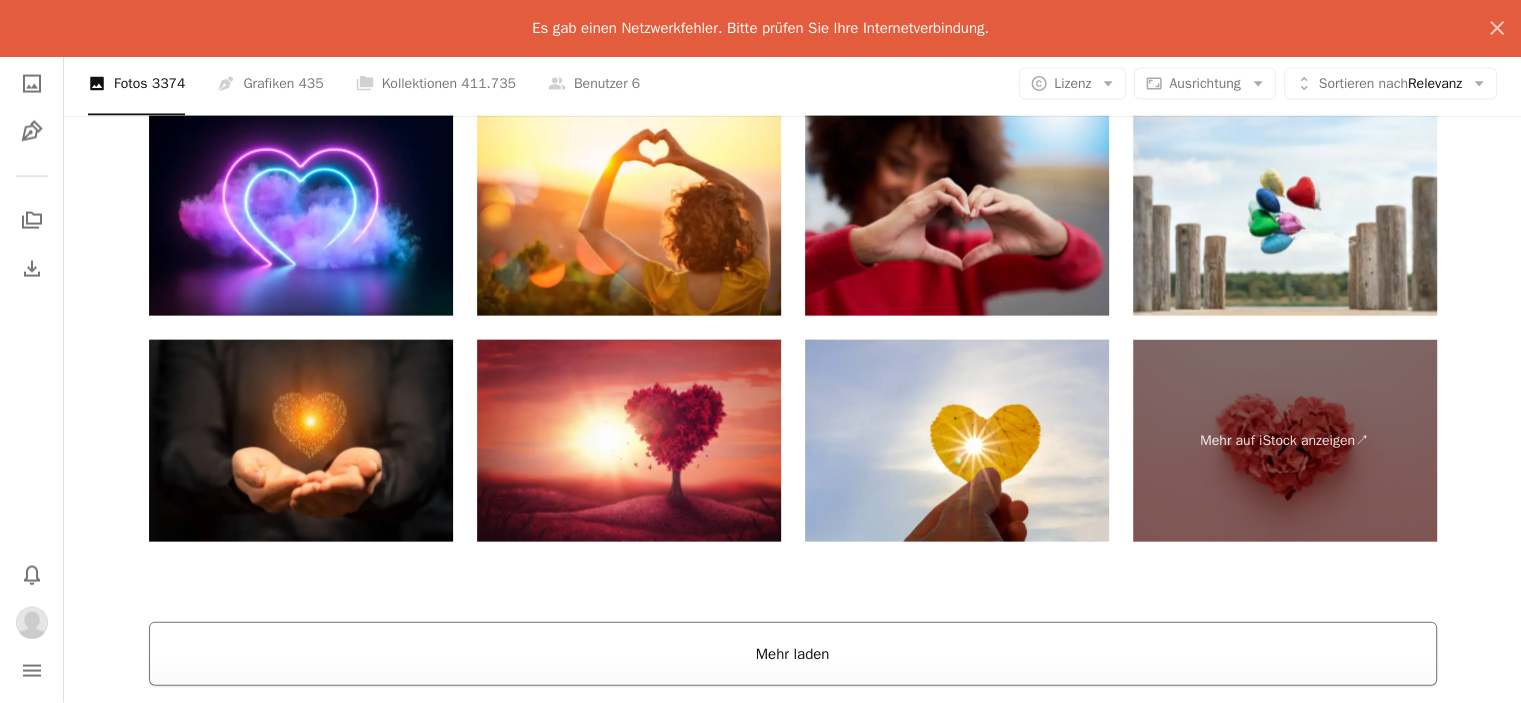 click on "Mehr laden" at bounding box center (793, 654) 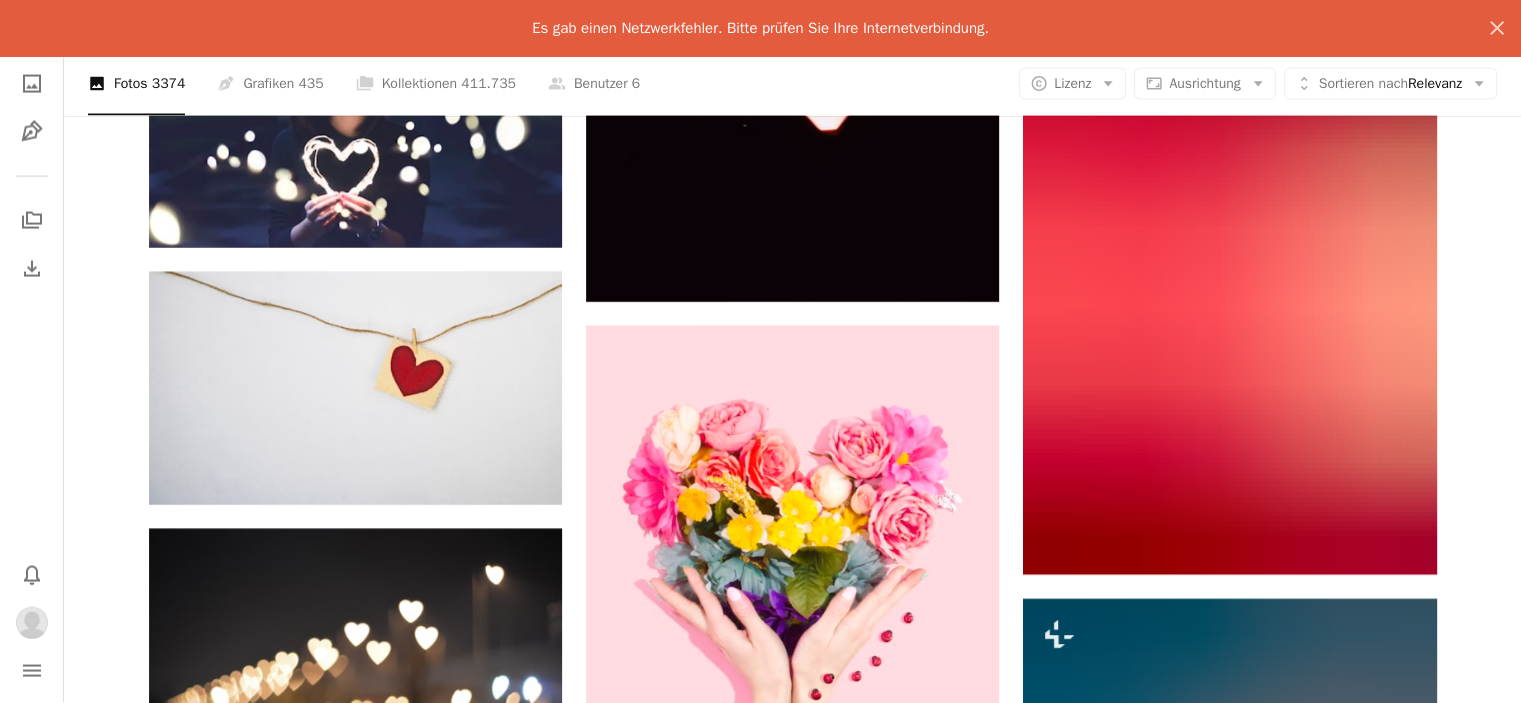 scroll, scrollTop: 4528, scrollLeft: 0, axis: vertical 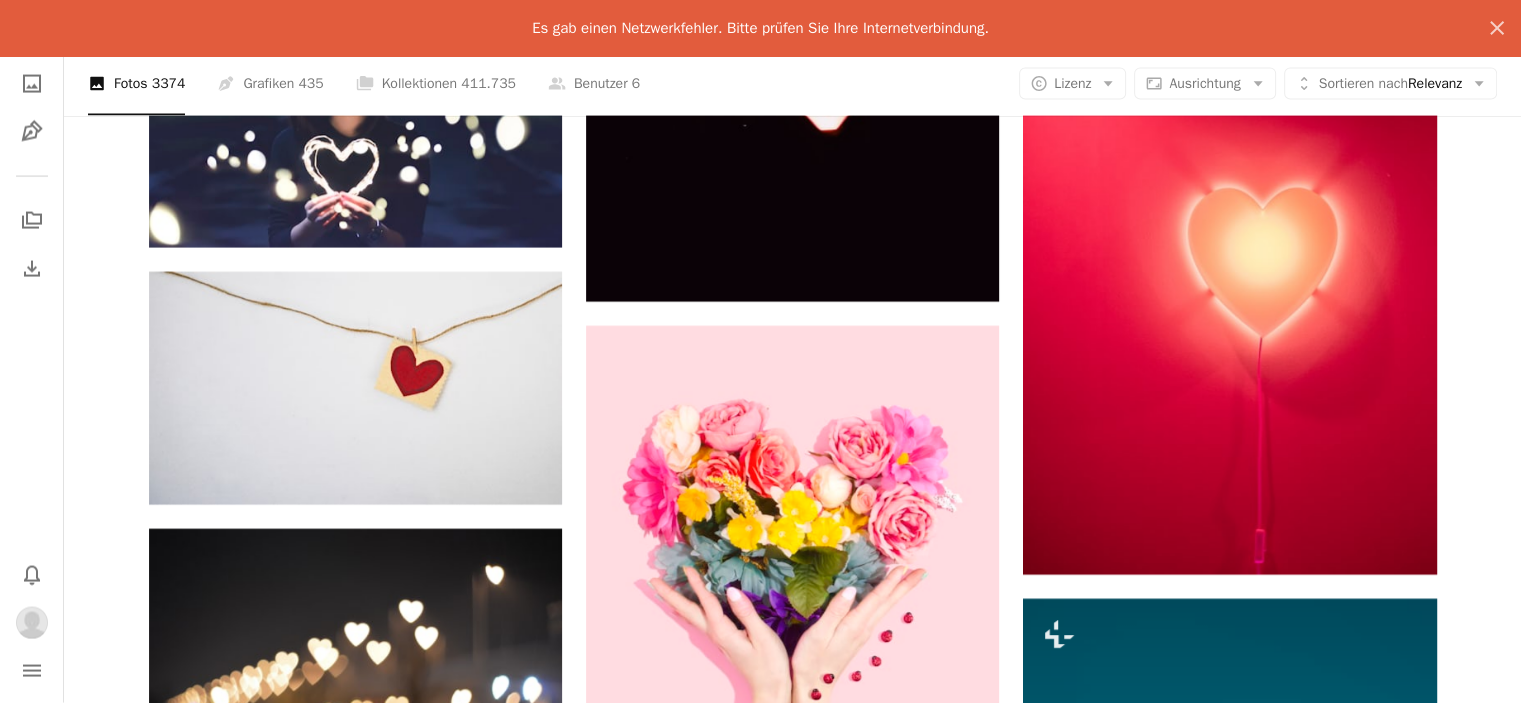 click on "Es gab einen Netzwerkfehler. Bitte prüfen Sie Ihre Internetverbindung. An X shape" at bounding box center (760, 28) 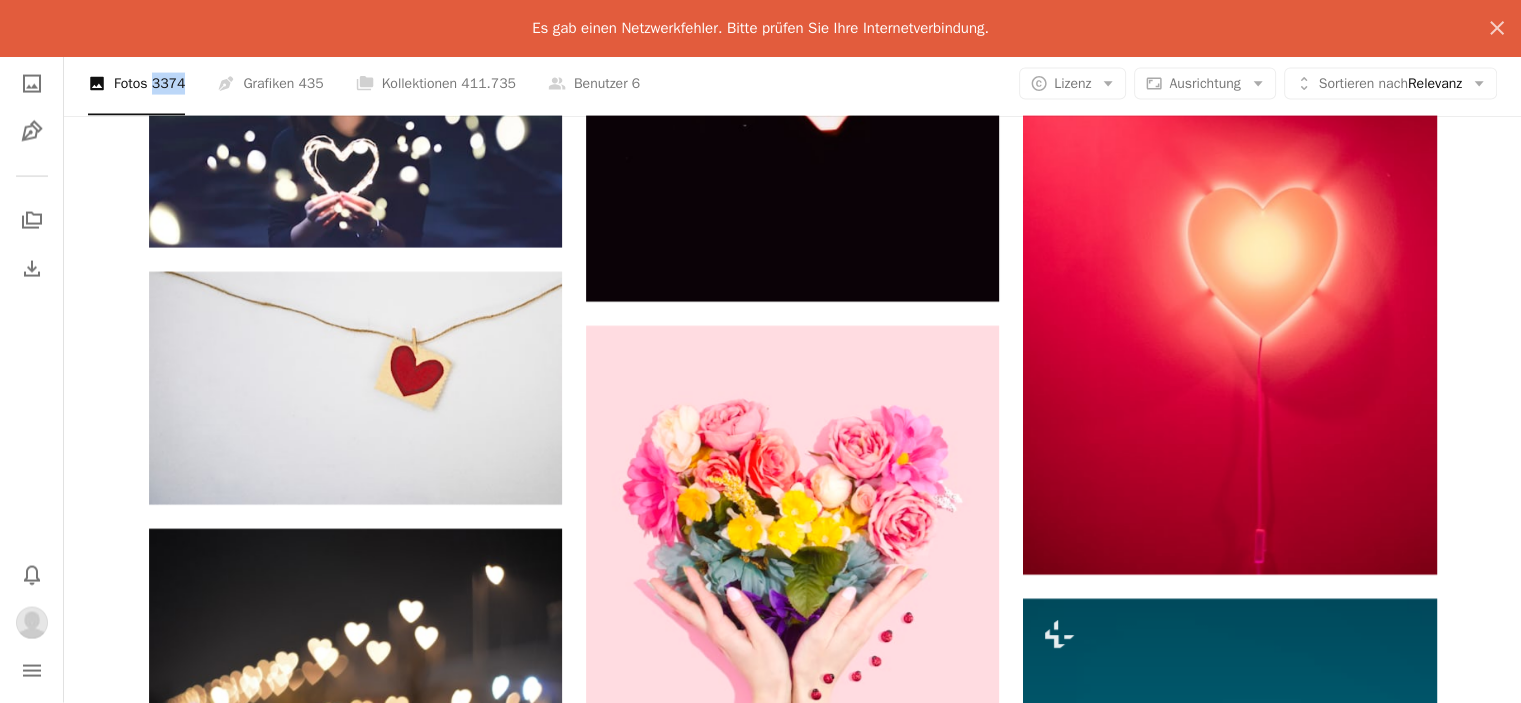 click on "A photo Fotos   3374" at bounding box center [136, 84] 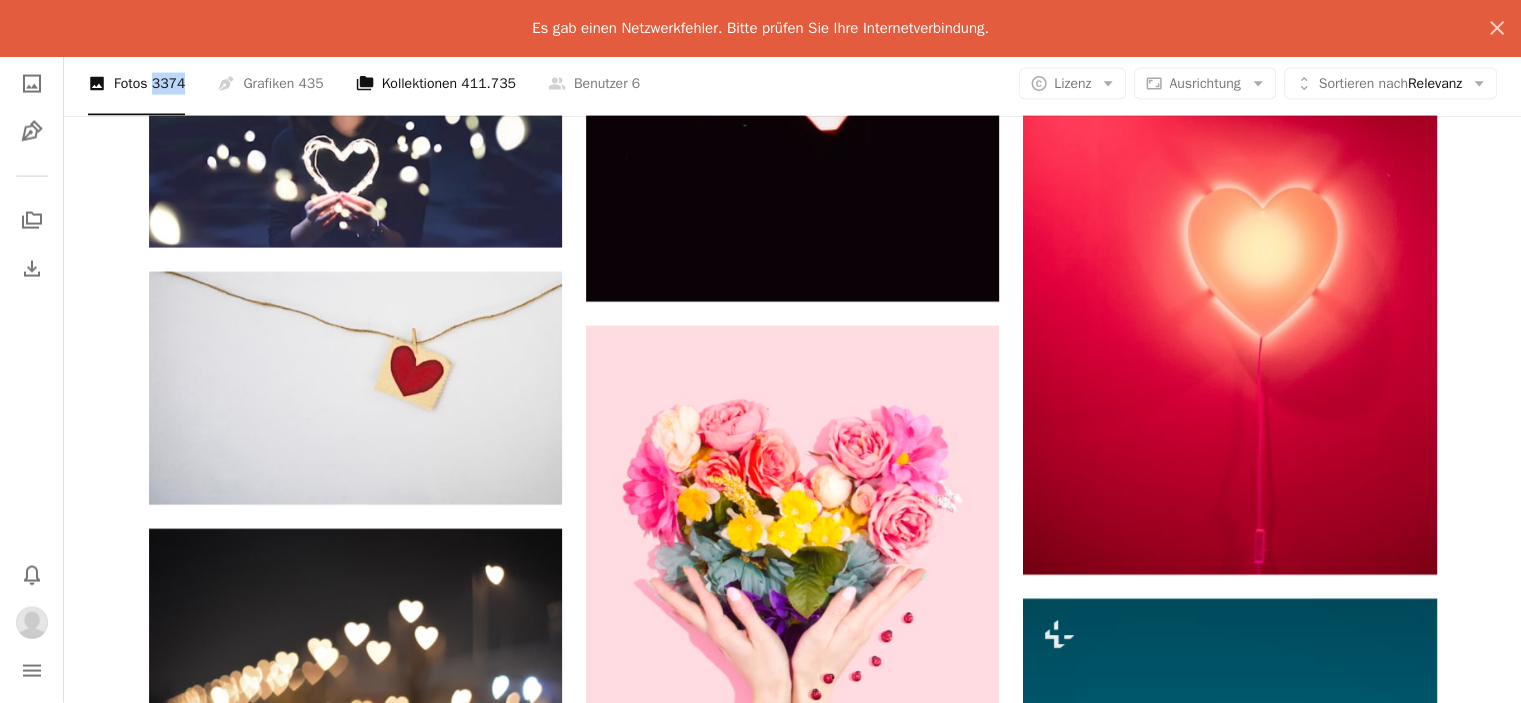 click on "411.735" at bounding box center (488, 84) 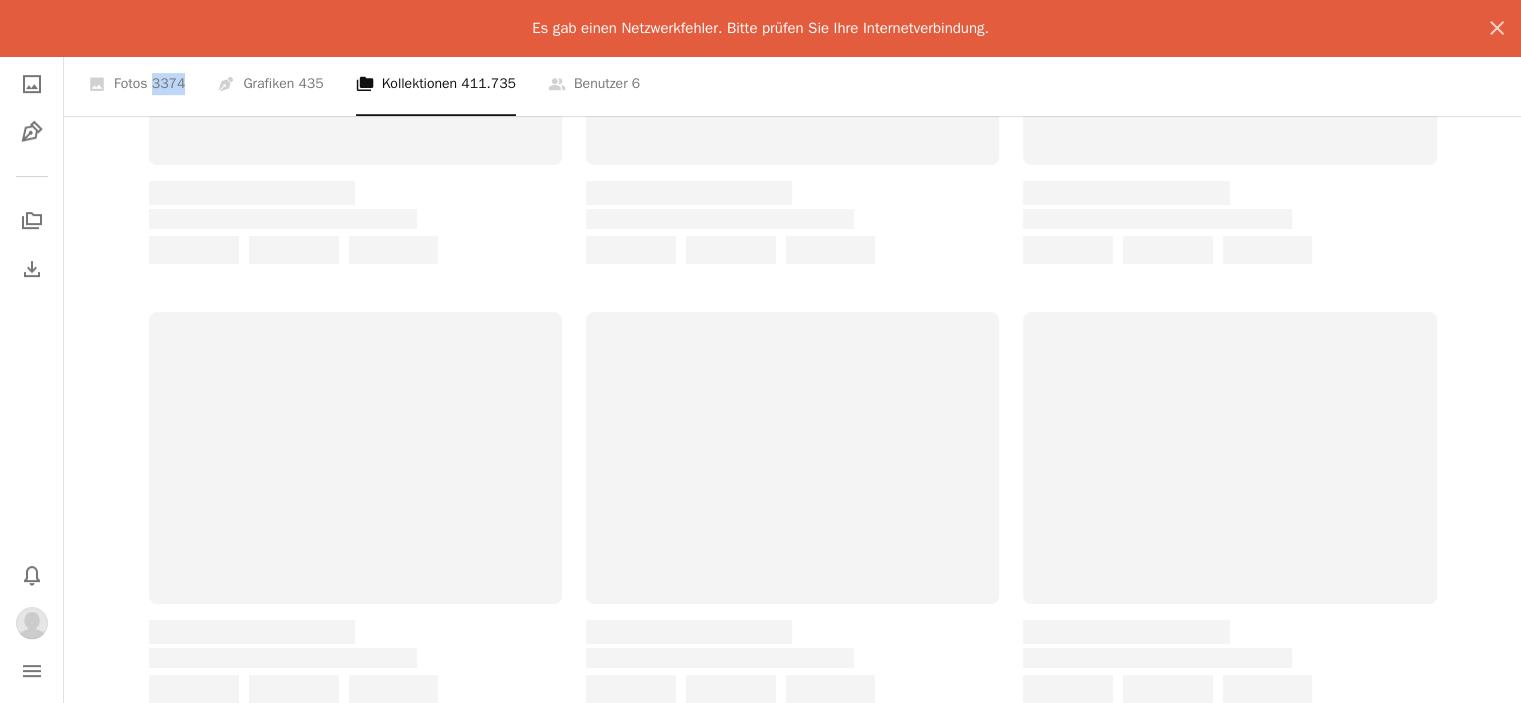 scroll, scrollTop: 0, scrollLeft: 0, axis: both 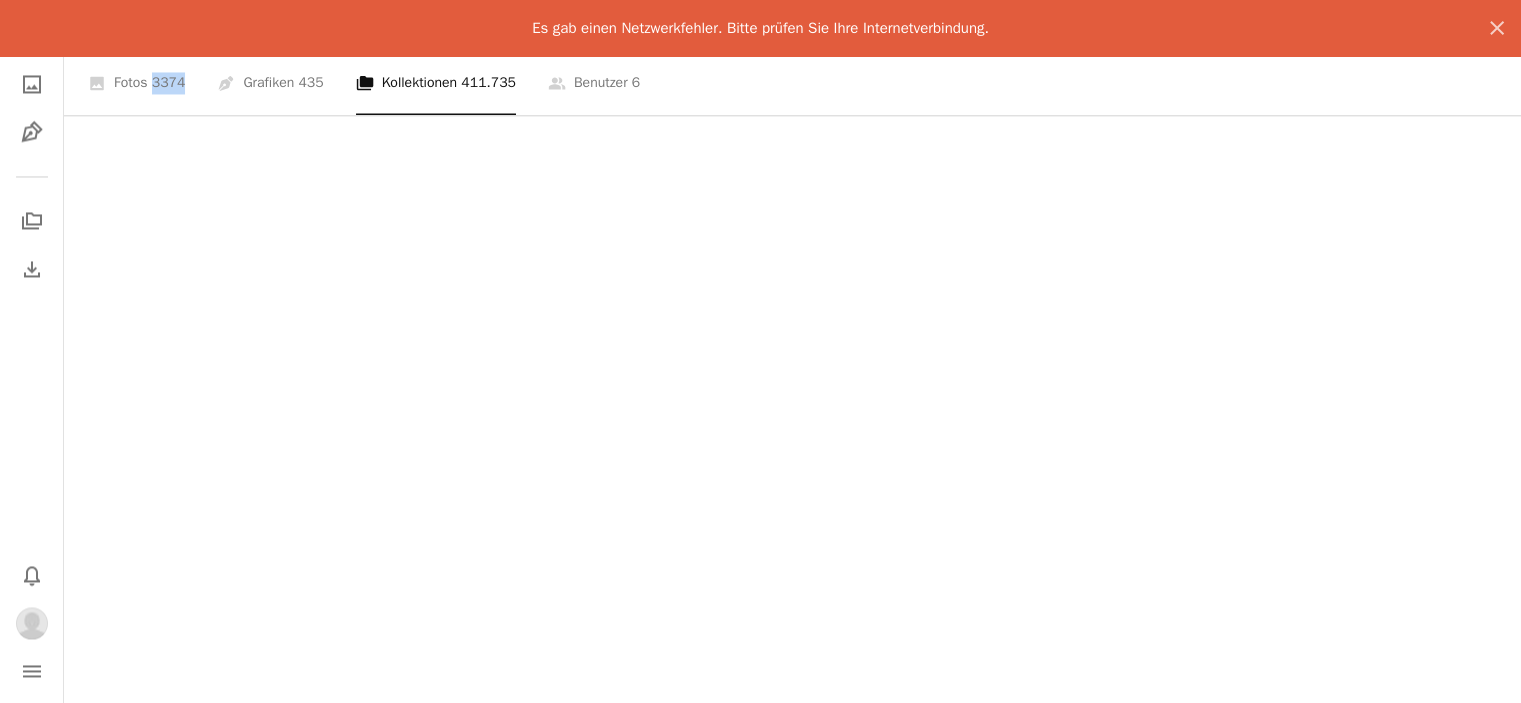 click at bounding box center [1167, -2835] 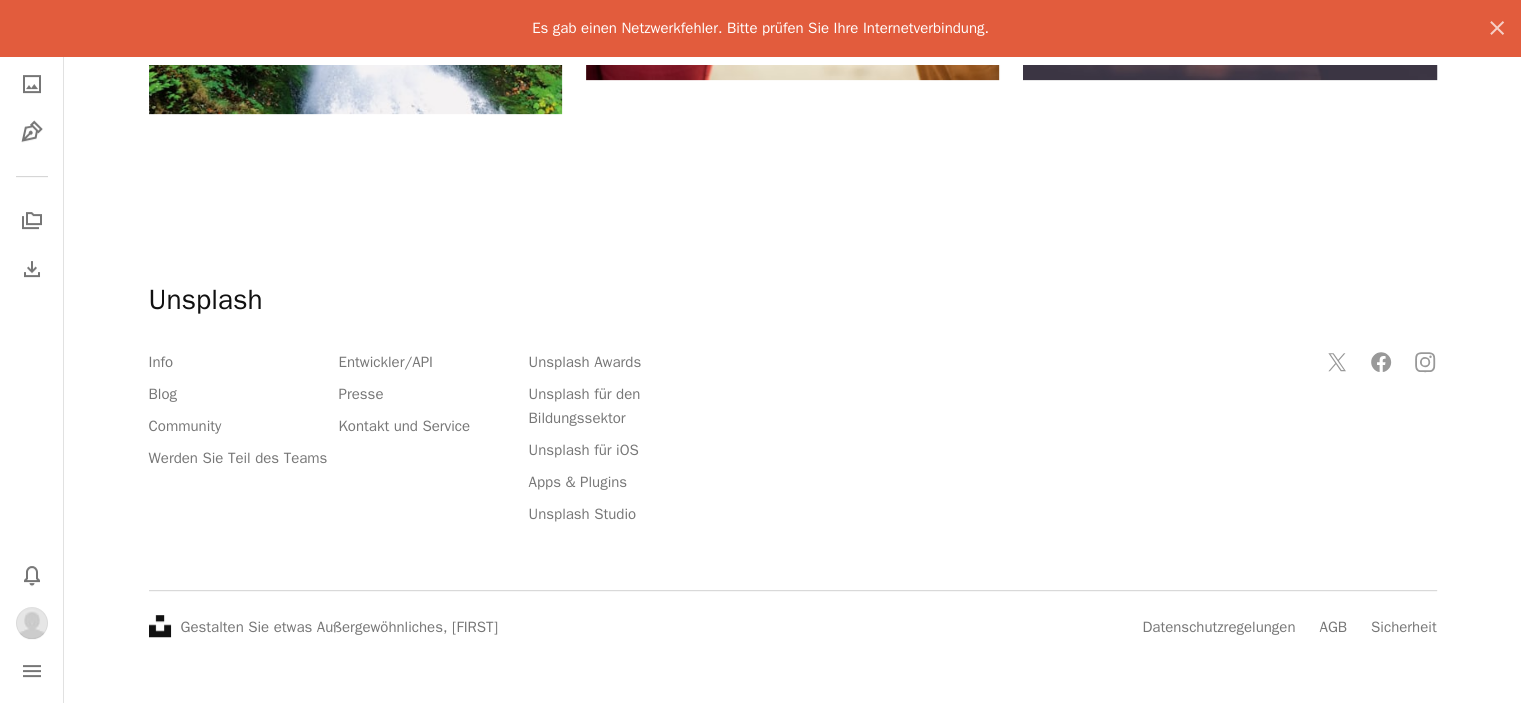 scroll, scrollTop: 745, scrollLeft: 0, axis: vertical 